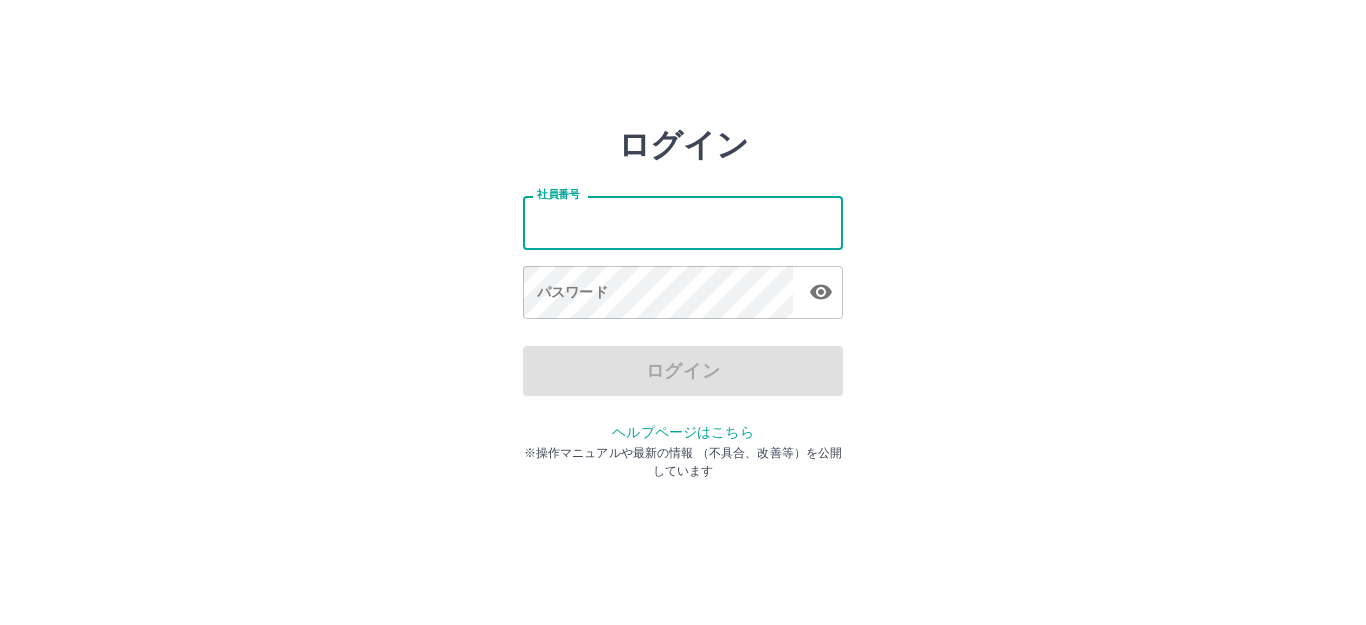 scroll, scrollTop: 0, scrollLeft: 0, axis: both 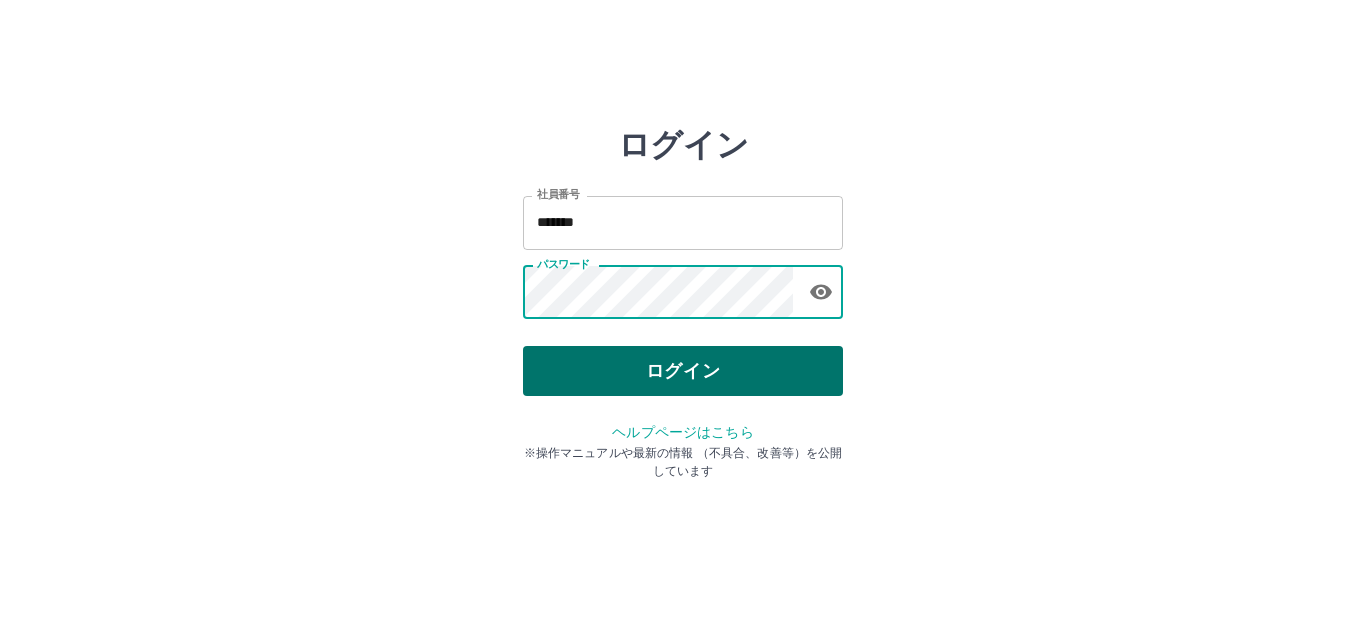 click on "ログイン" at bounding box center (683, 371) 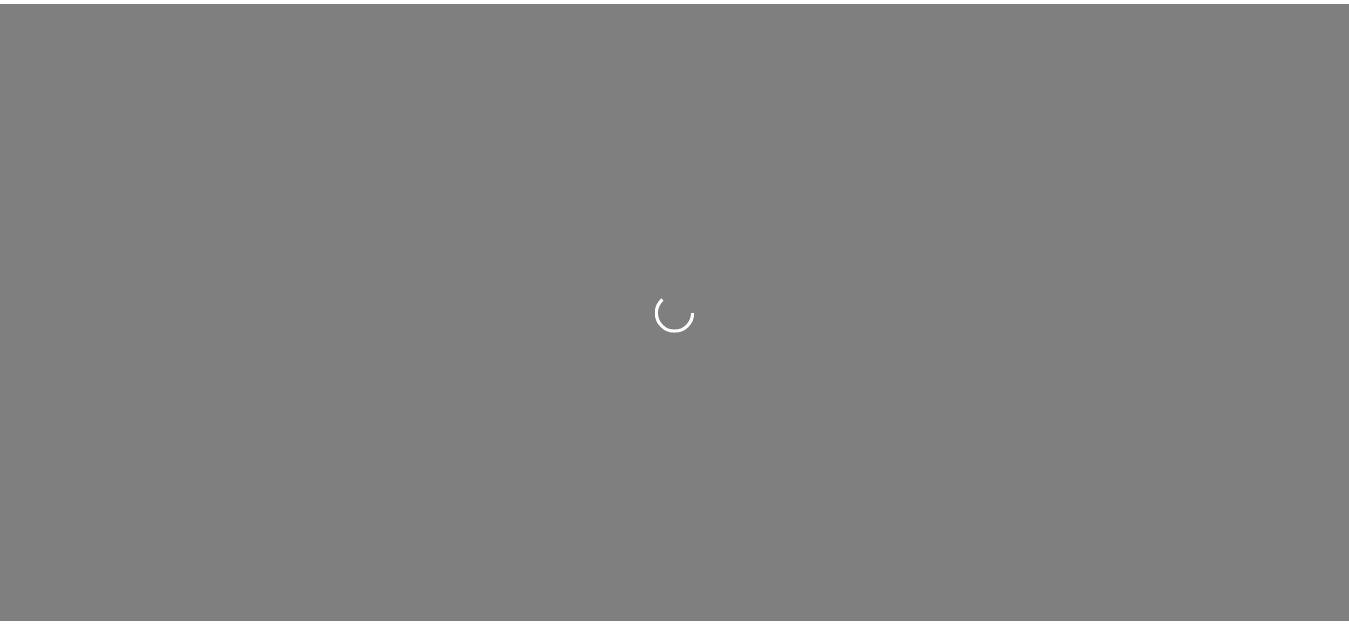 scroll, scrollTop: 0, scrollLeft: 0, axis: both 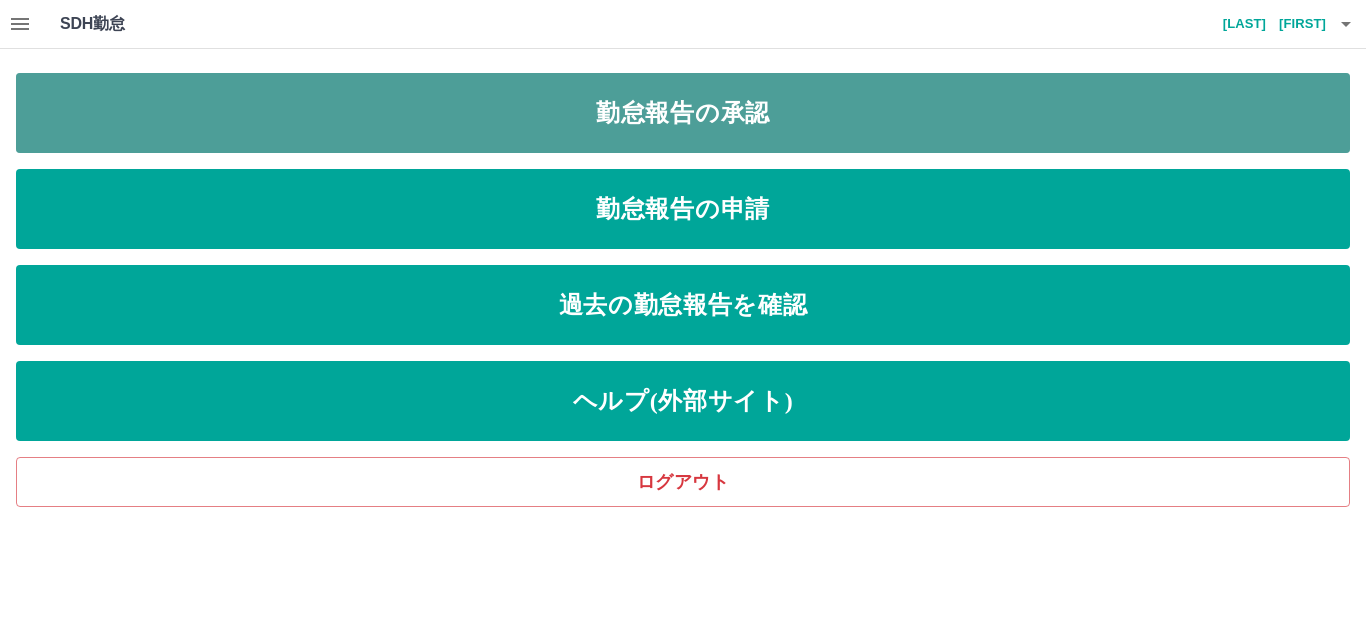 click on "勤怠報告の承認" at bounding box center [683, 113] 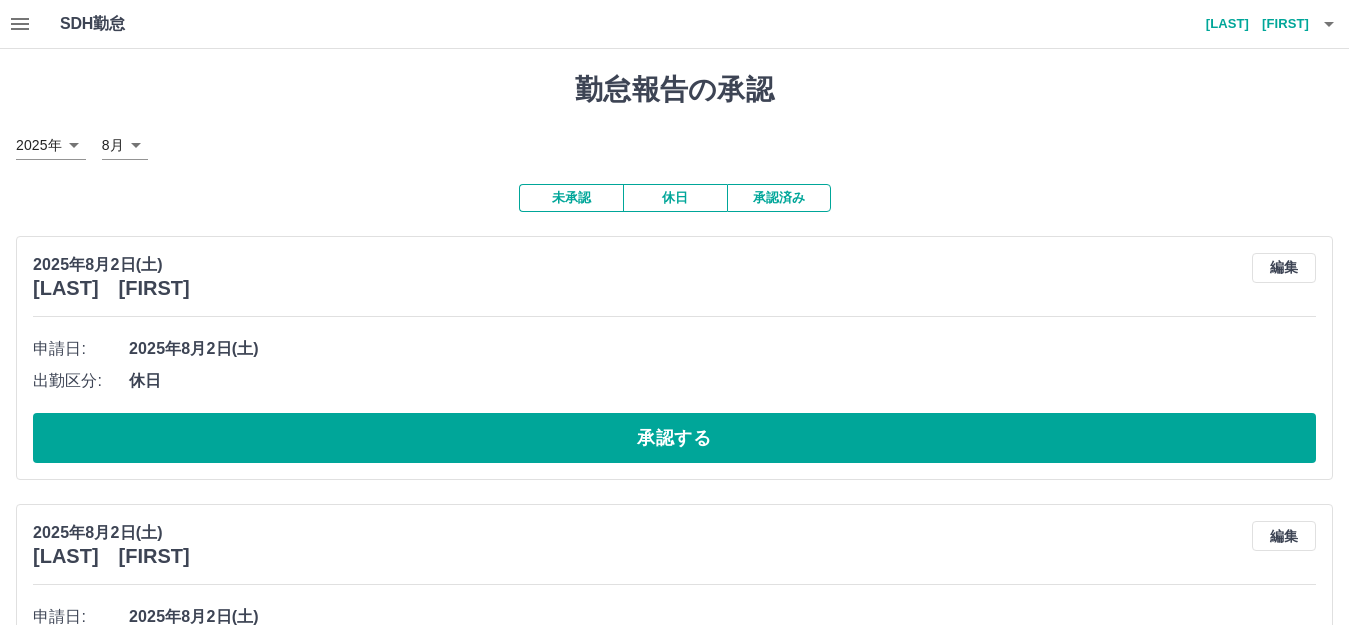 click on "承認済み" at bounding box center (779, 198) 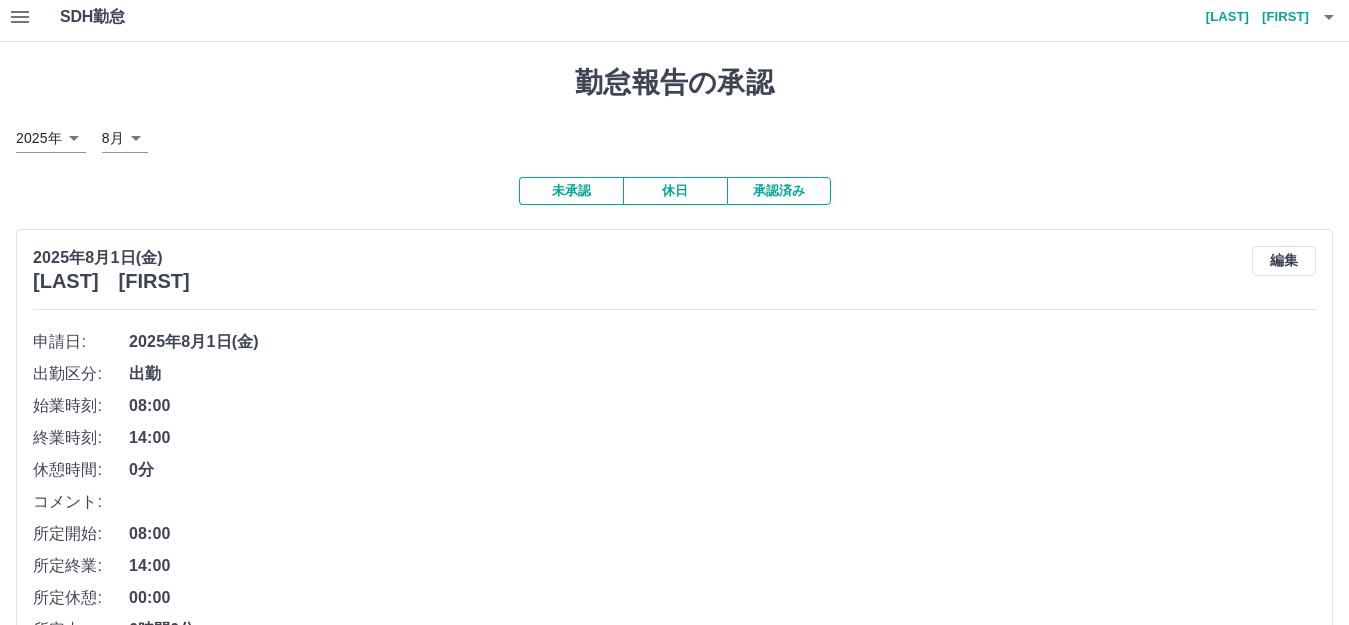 scroll, scrollTop: 0, scrollLeft: 0, axis: both 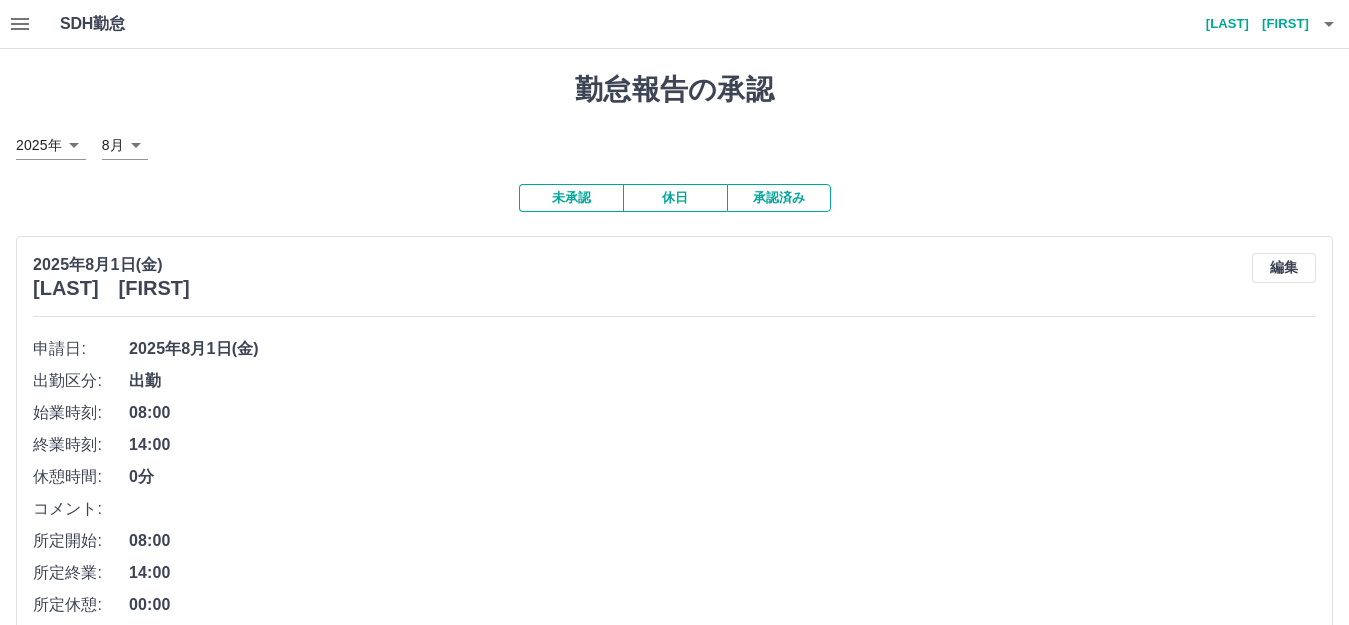 click 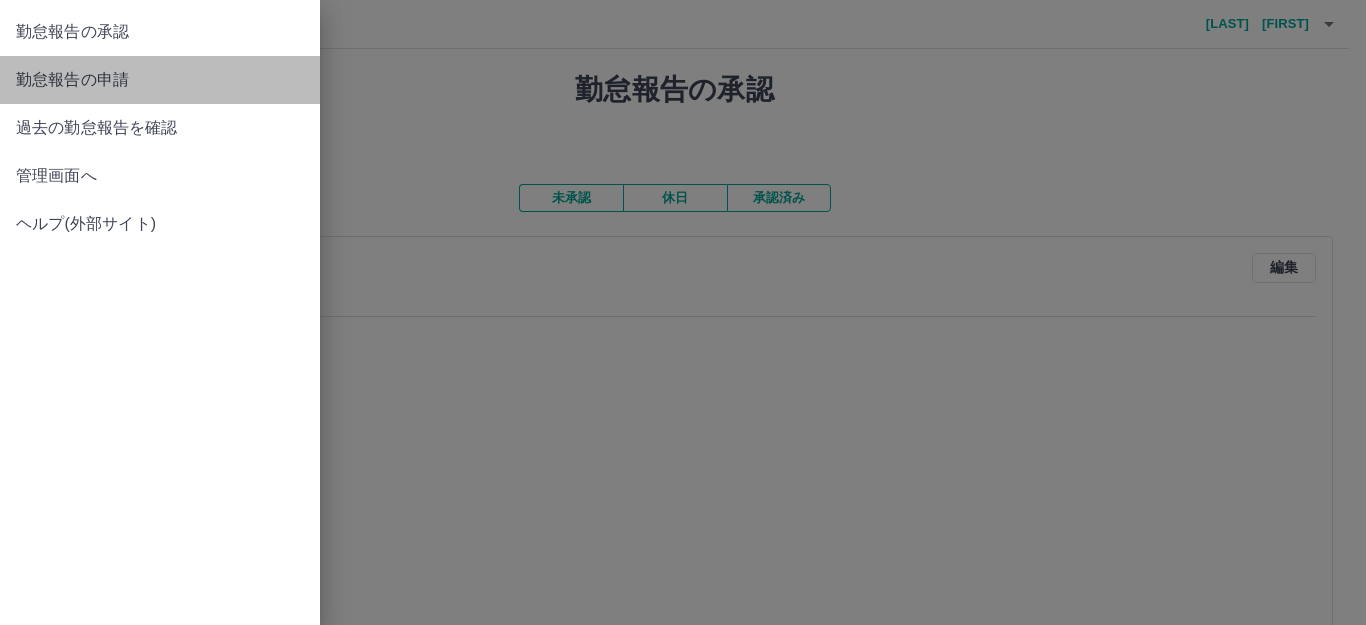 click on "勤怠報告の申請" at bounding box center [160, 80] 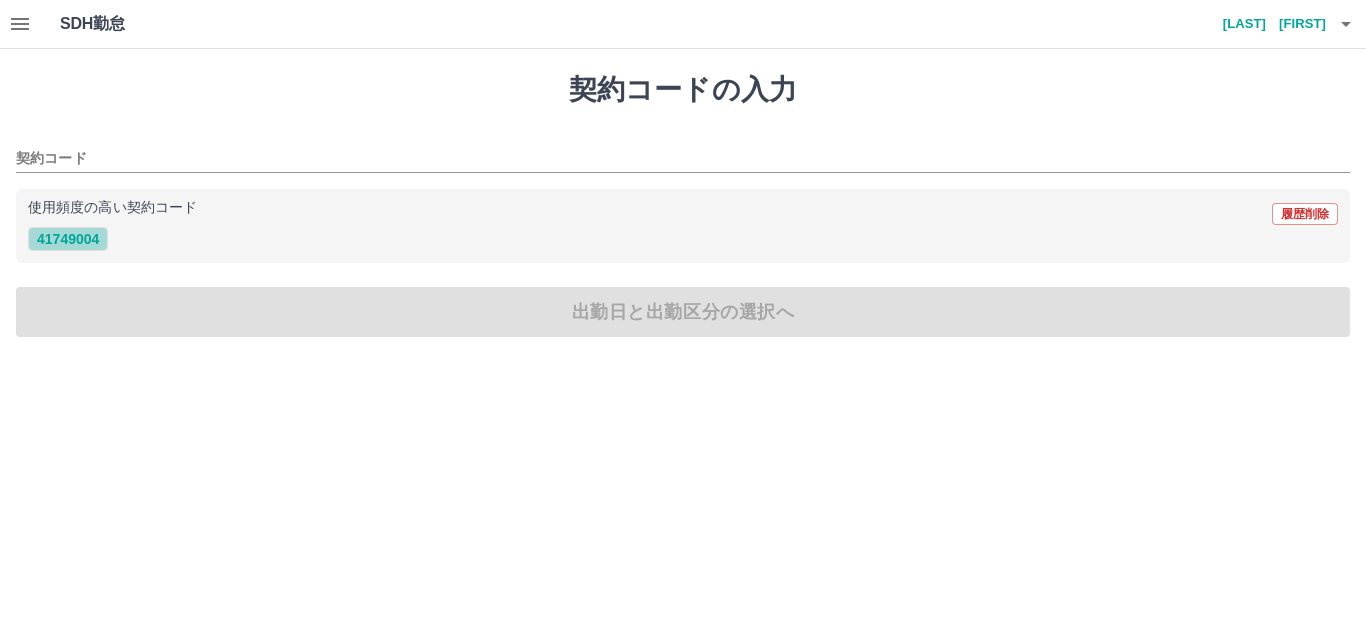 click on "41749004" at bounding box center (68, 239) 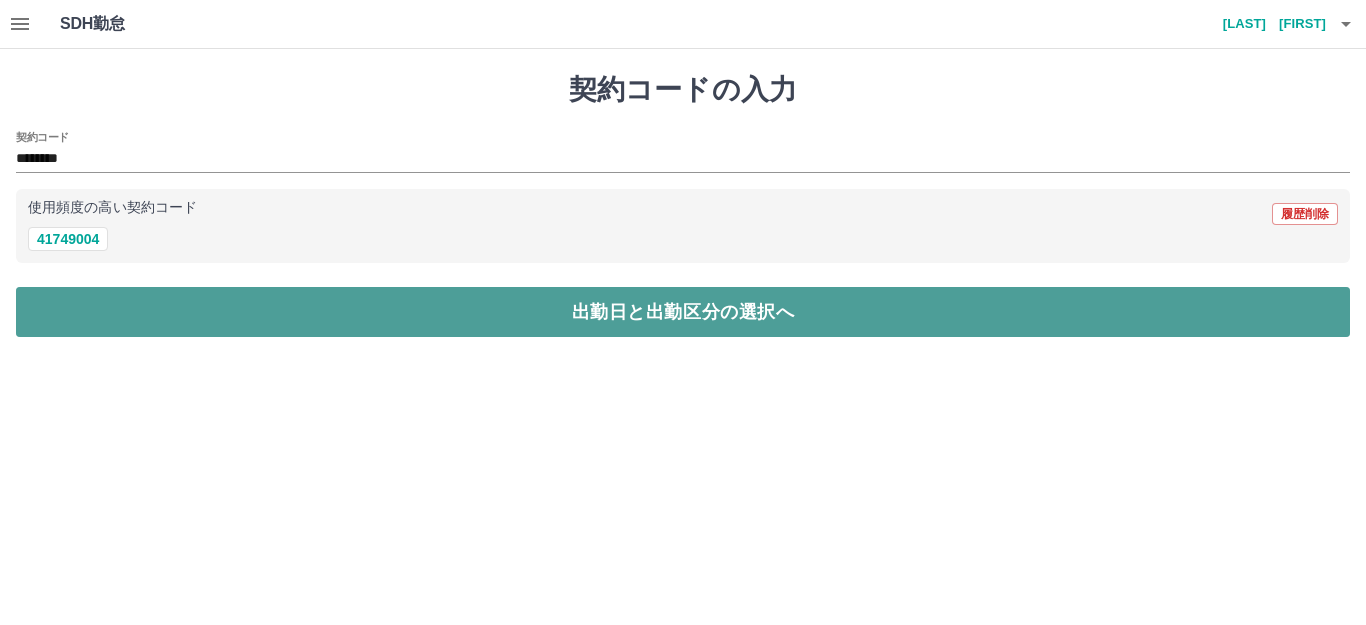 click on "出勤日と出勤区分の選択へ" at bounding box center (683, 312) 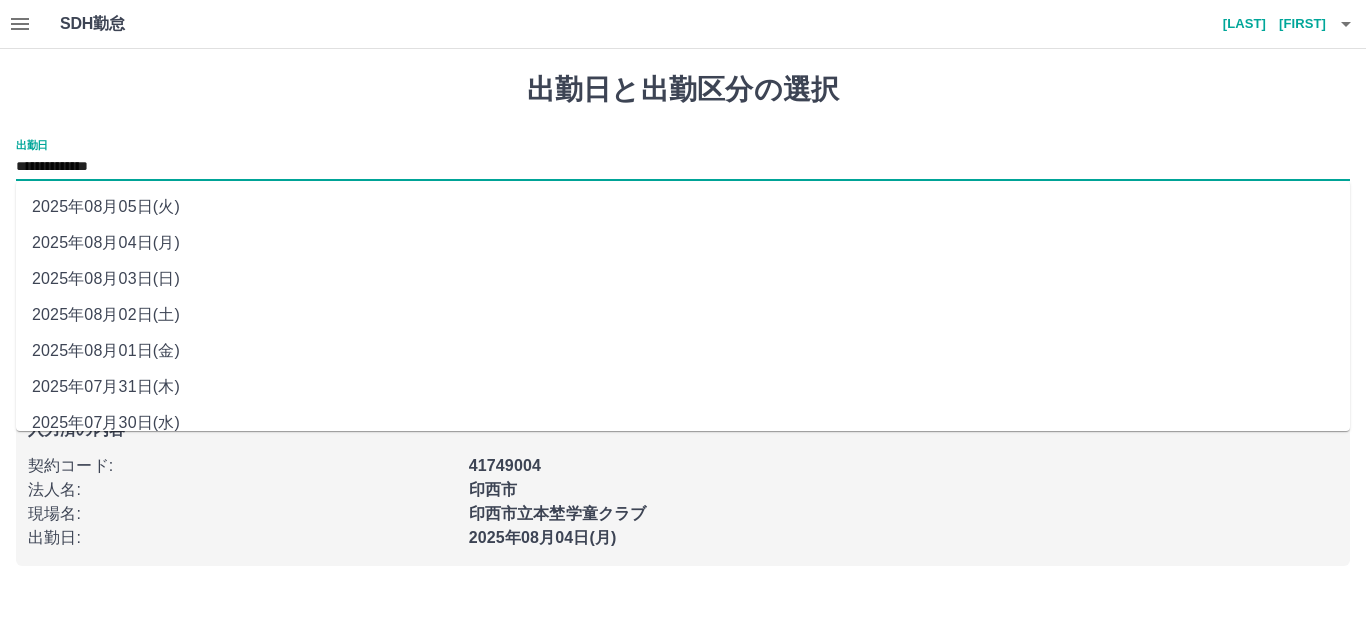 click on "**********" at bounding box center (683, 167) 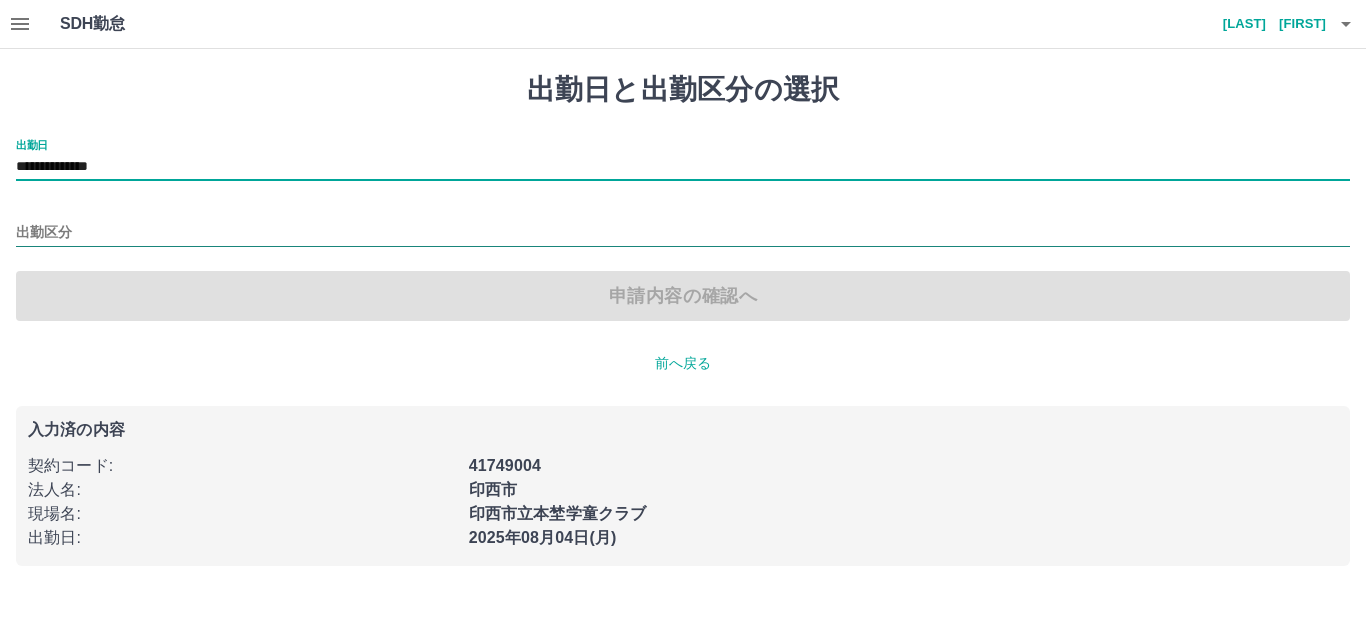click on "出勤区分" at bounding box center [683, 233] 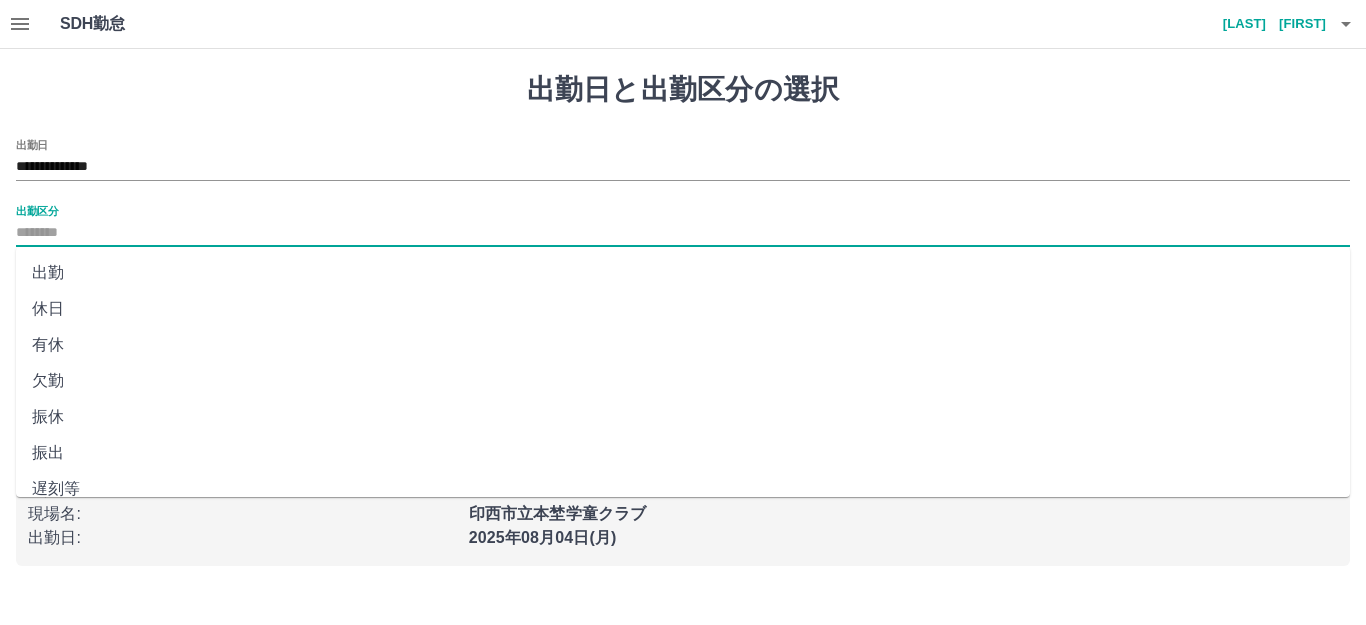 click on "出勤" at bounding box center (683, 273) 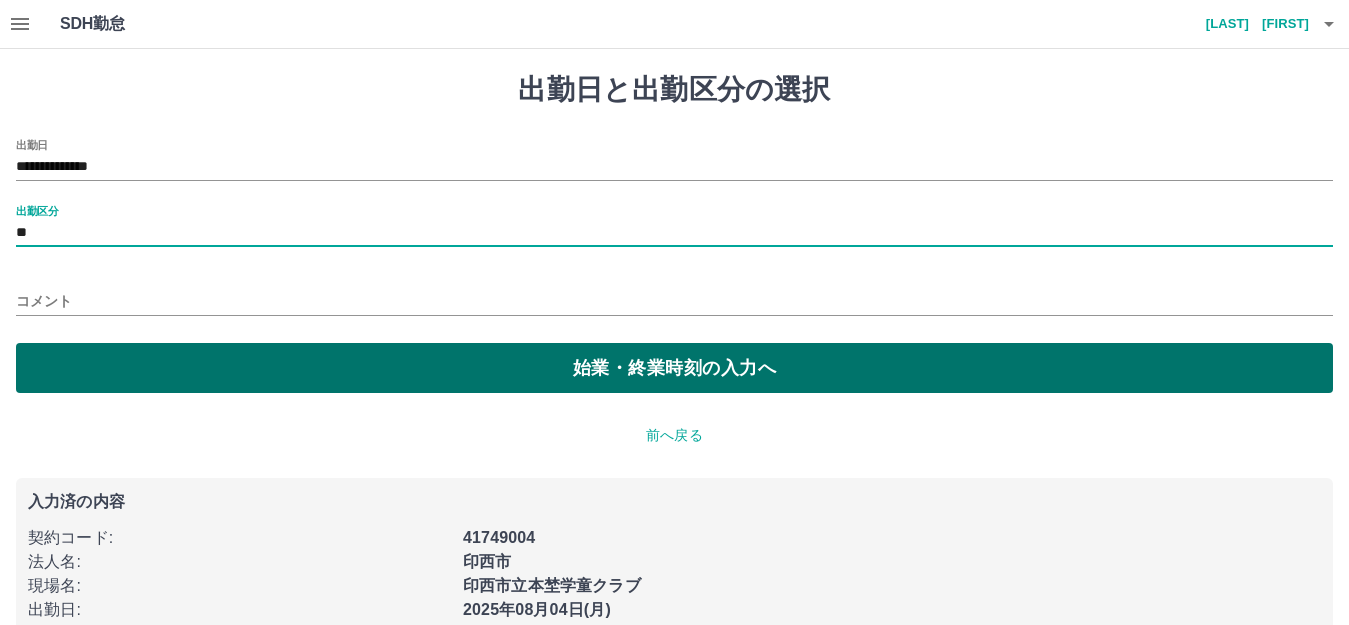 click on "始業・終業時刻の入力へ" at bounding box center (674, 368) 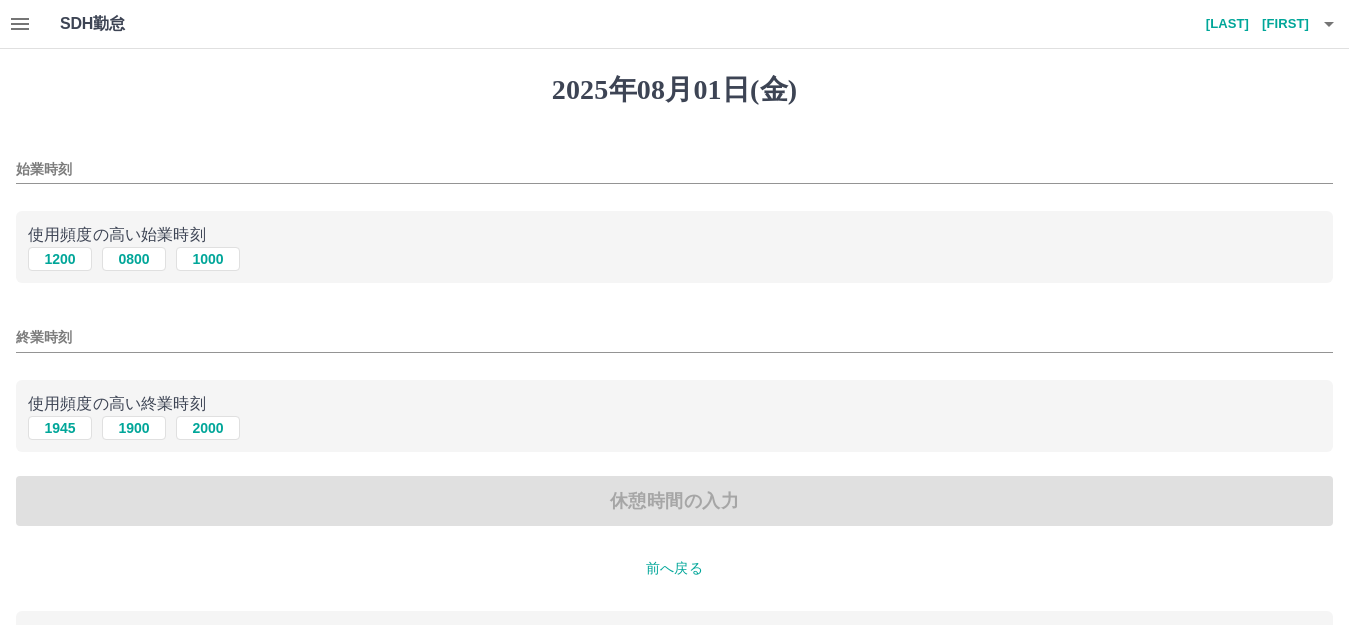 click on "始業時刻" at bounding box center (674, 169) 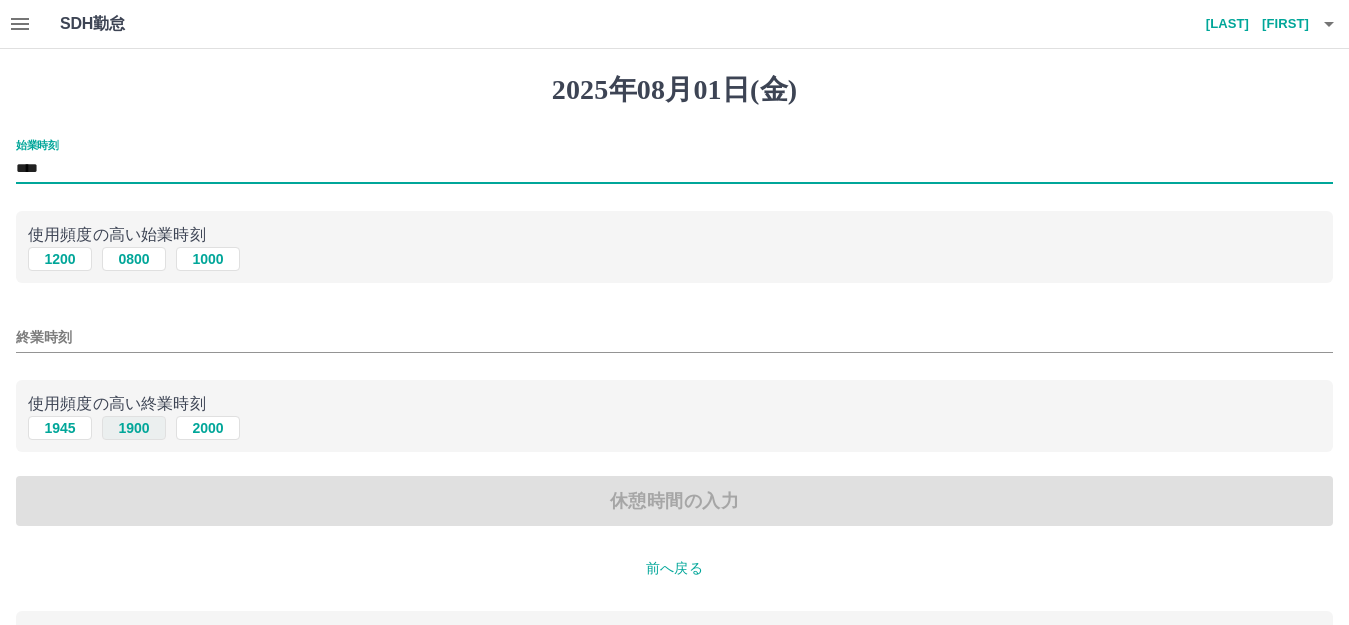 type on "****" 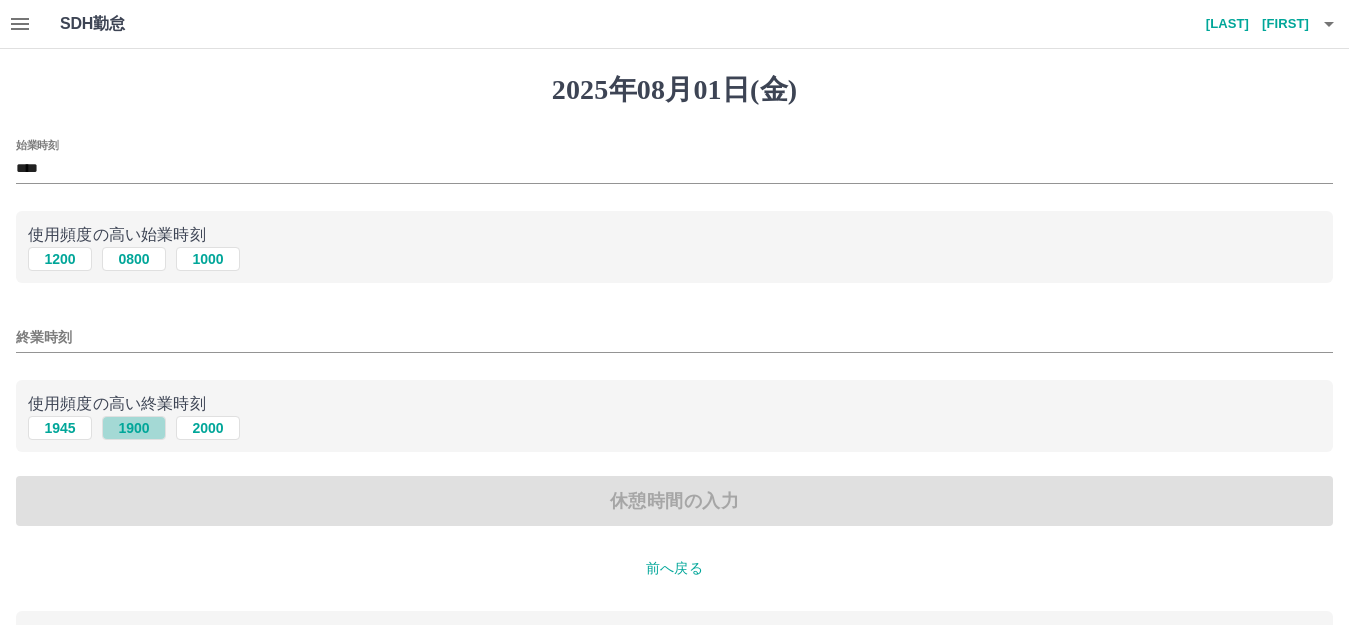 click on "1900" at bounding box center [134, 428] 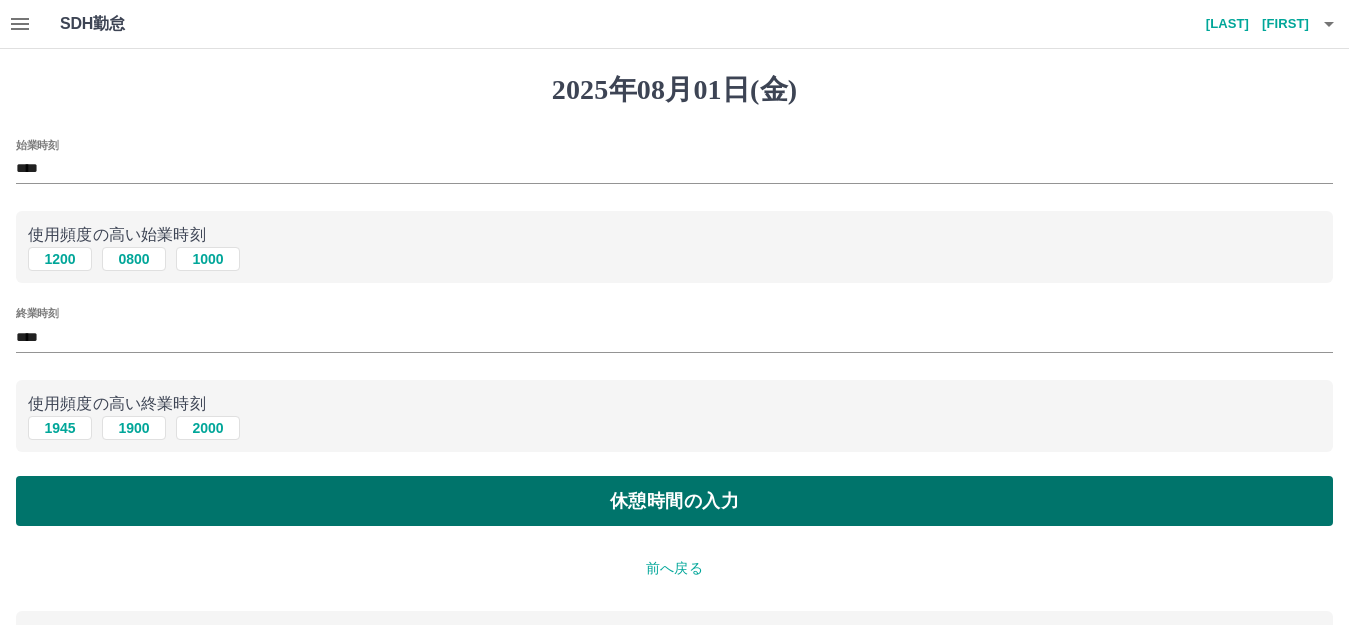 click on "休憩時間の入力" at bounding box center (674, 501) 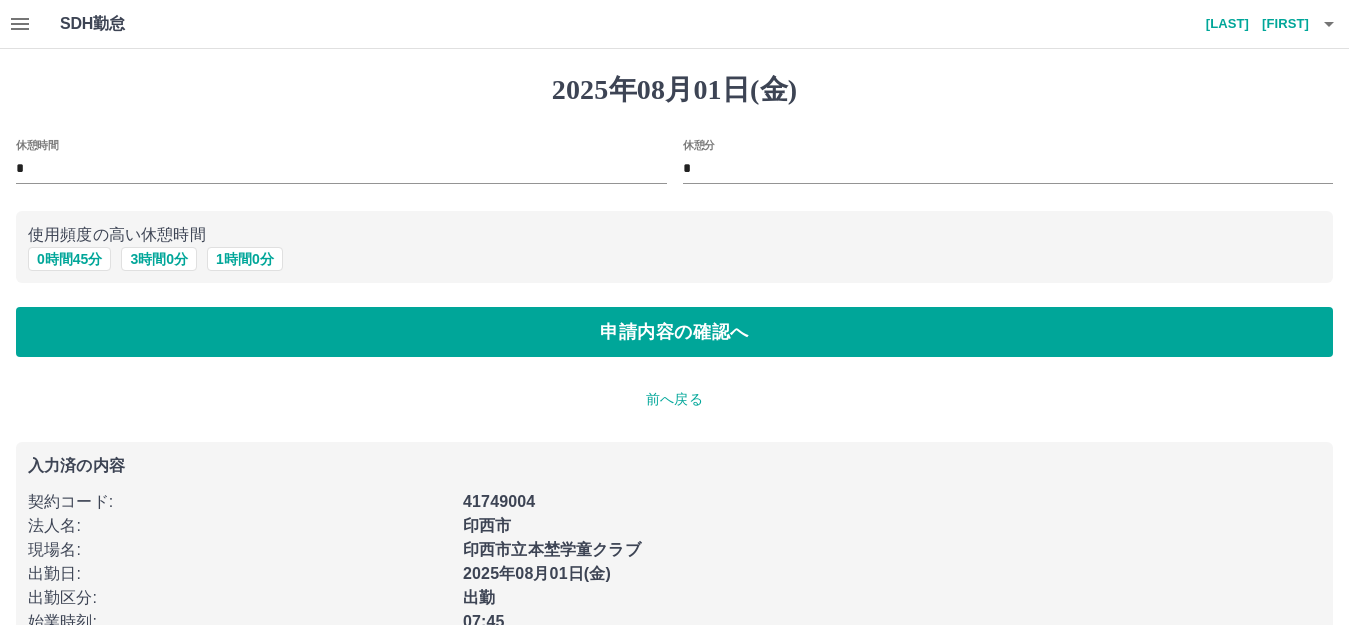 click on "*" at bounding box center (341, 169) 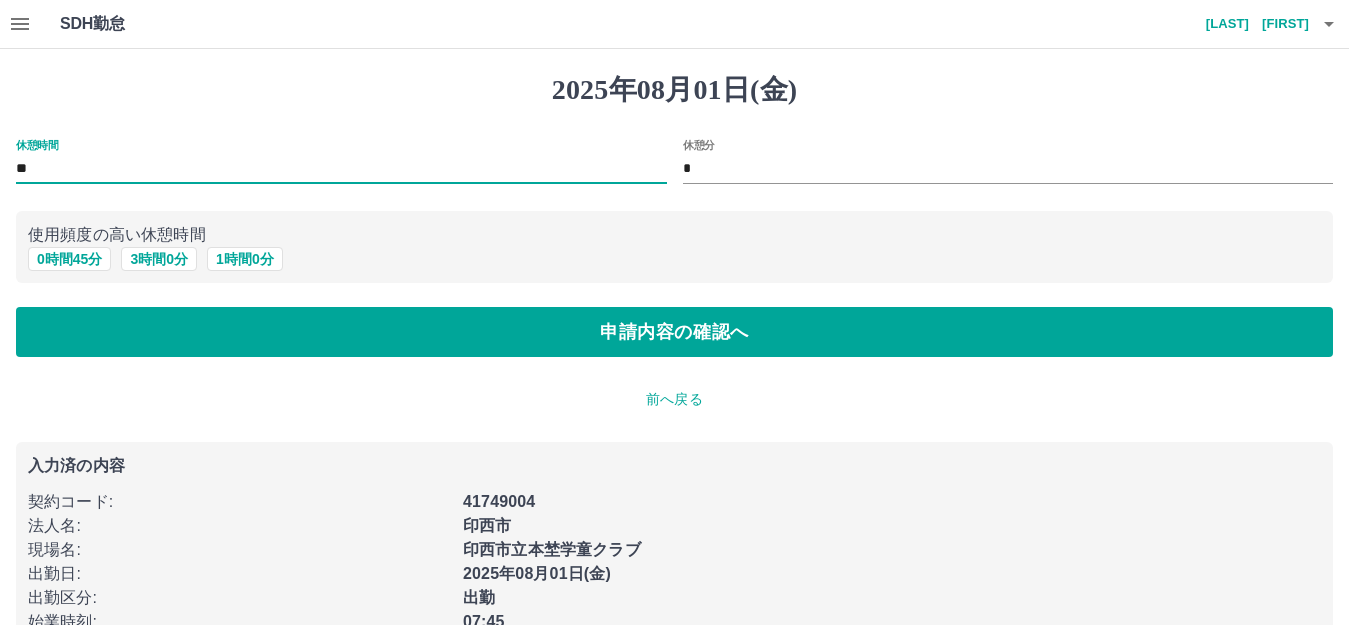 type on "*" 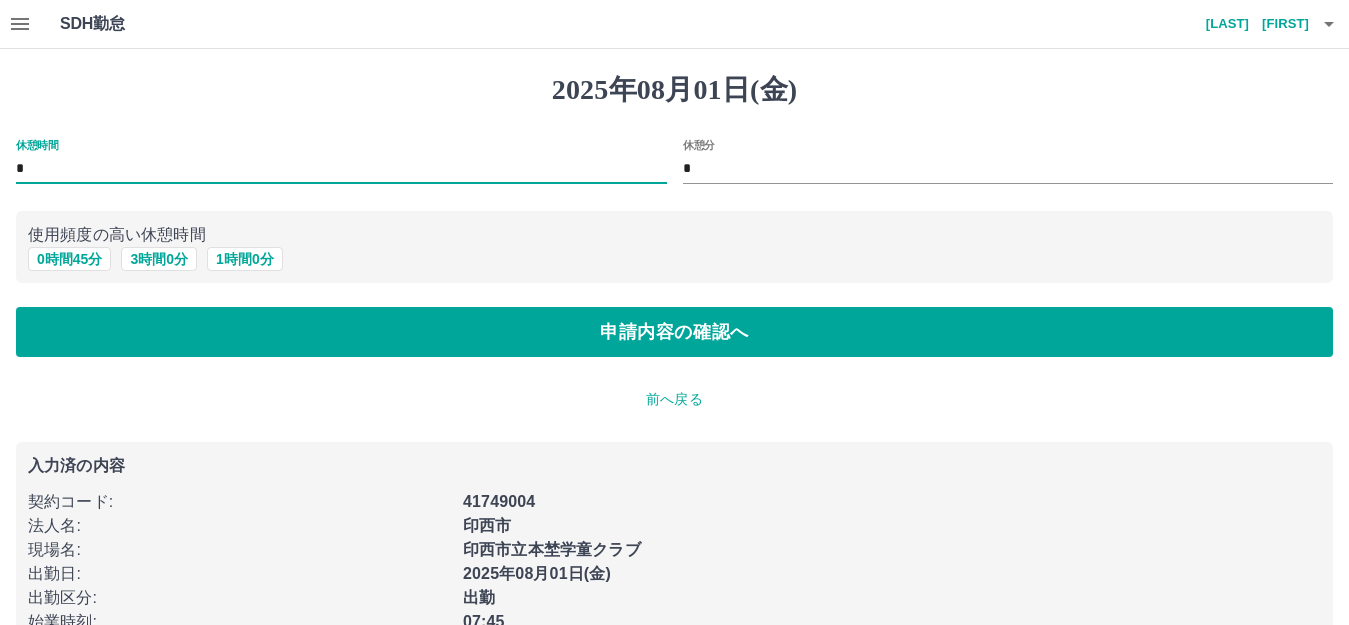 type on "*" 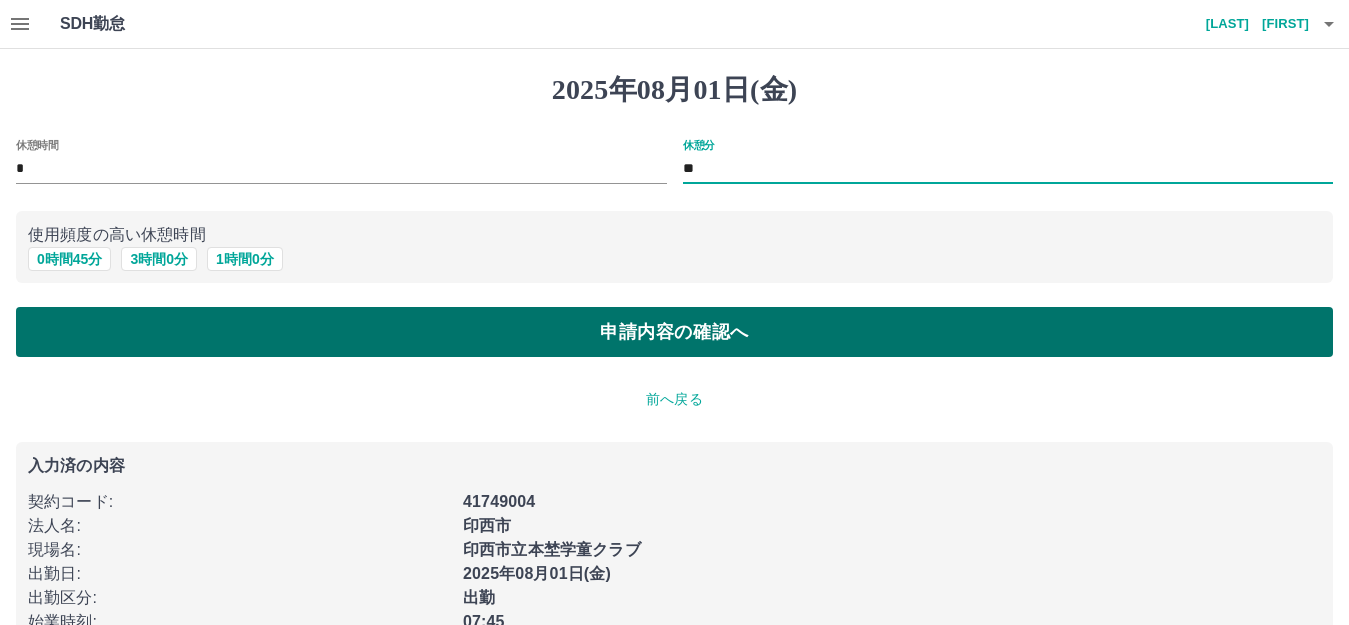 type on "**" 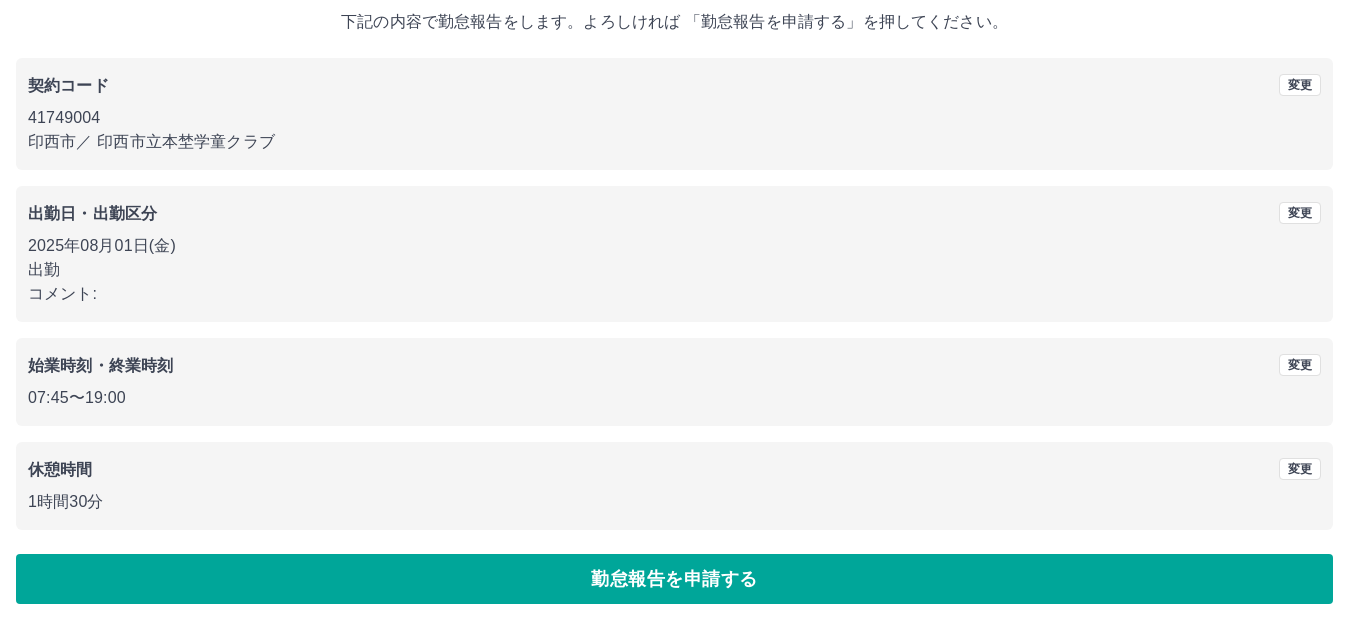 scroll, scrollTop: 124, scrollLeft: 0, axis: vertical 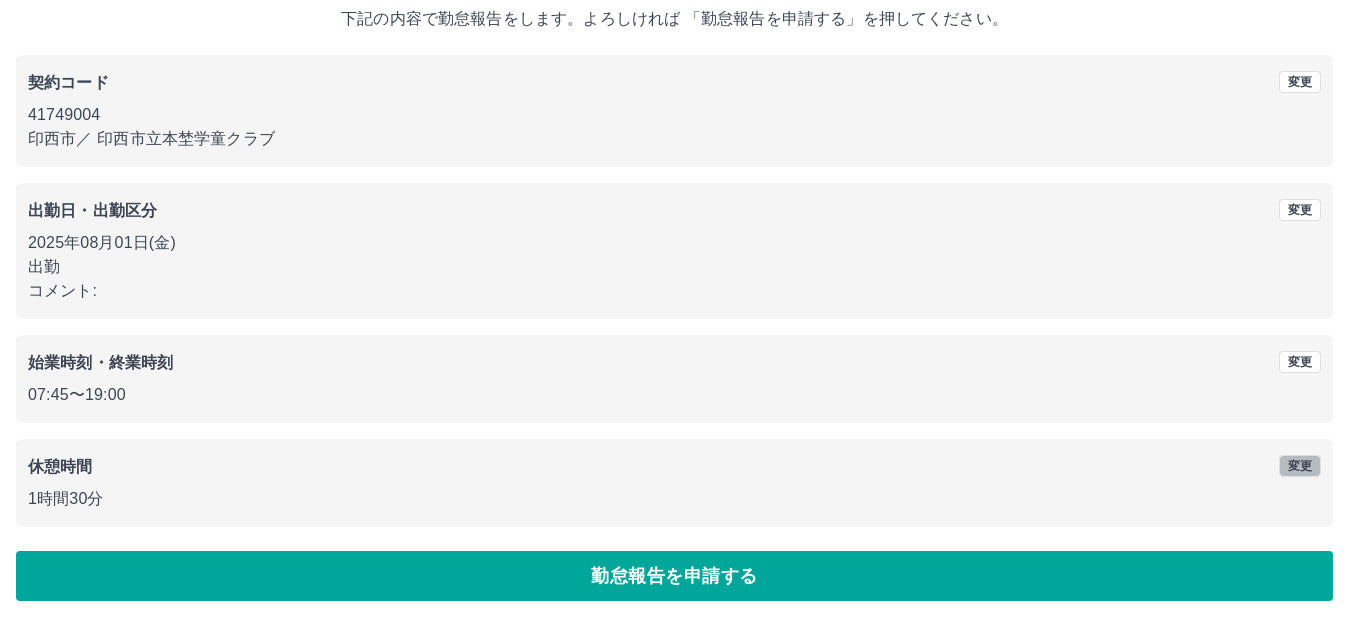 click on "変更" at bounding box center (1300, 466) 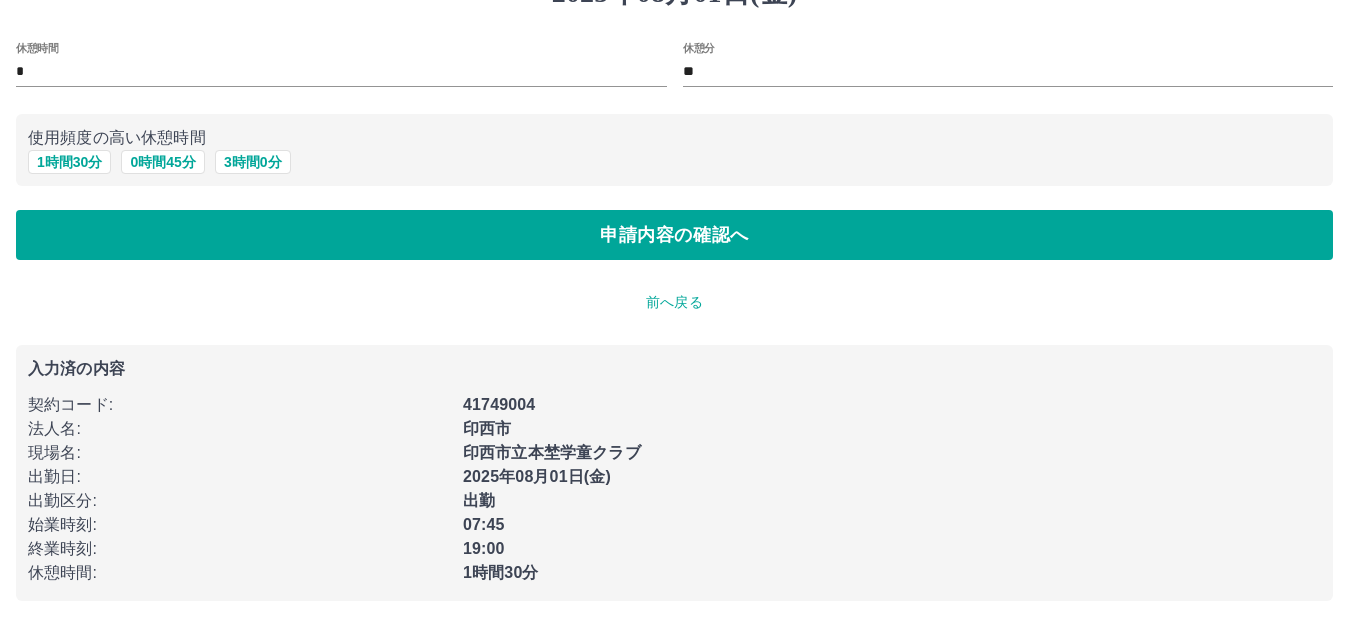 scroll, scrollTop: 0, scrollLeft: 0, axis: both 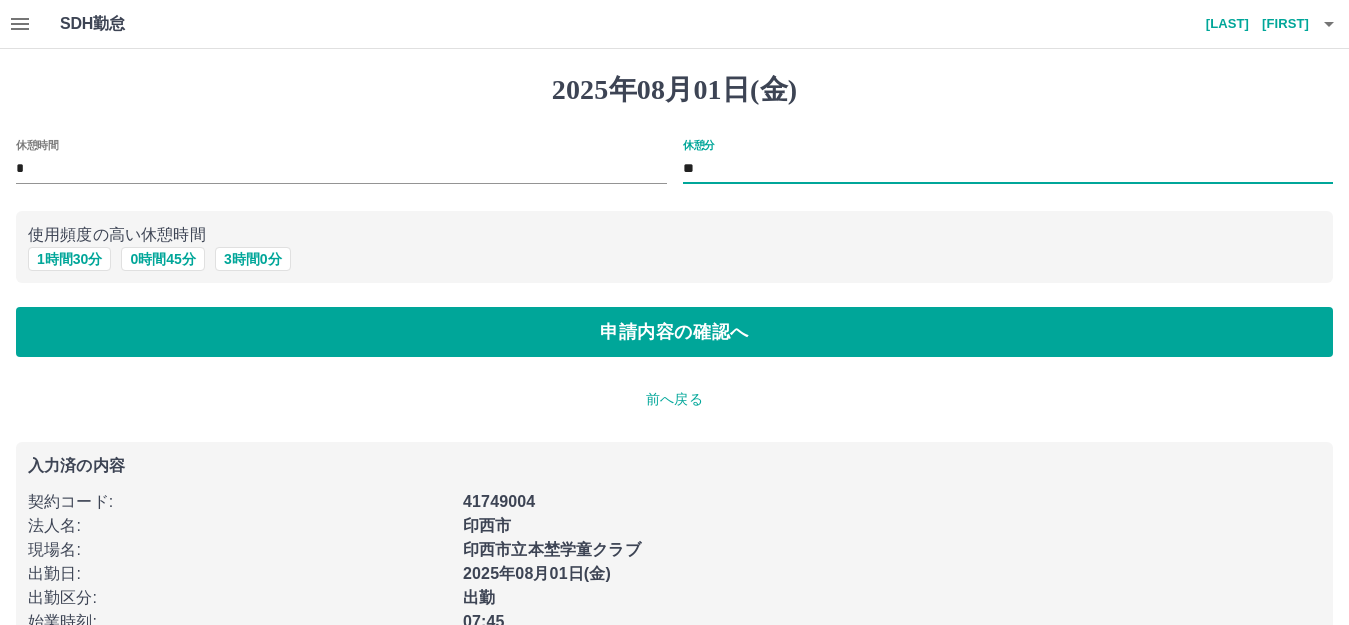 click on "**" at bounding box center [1008, 169] 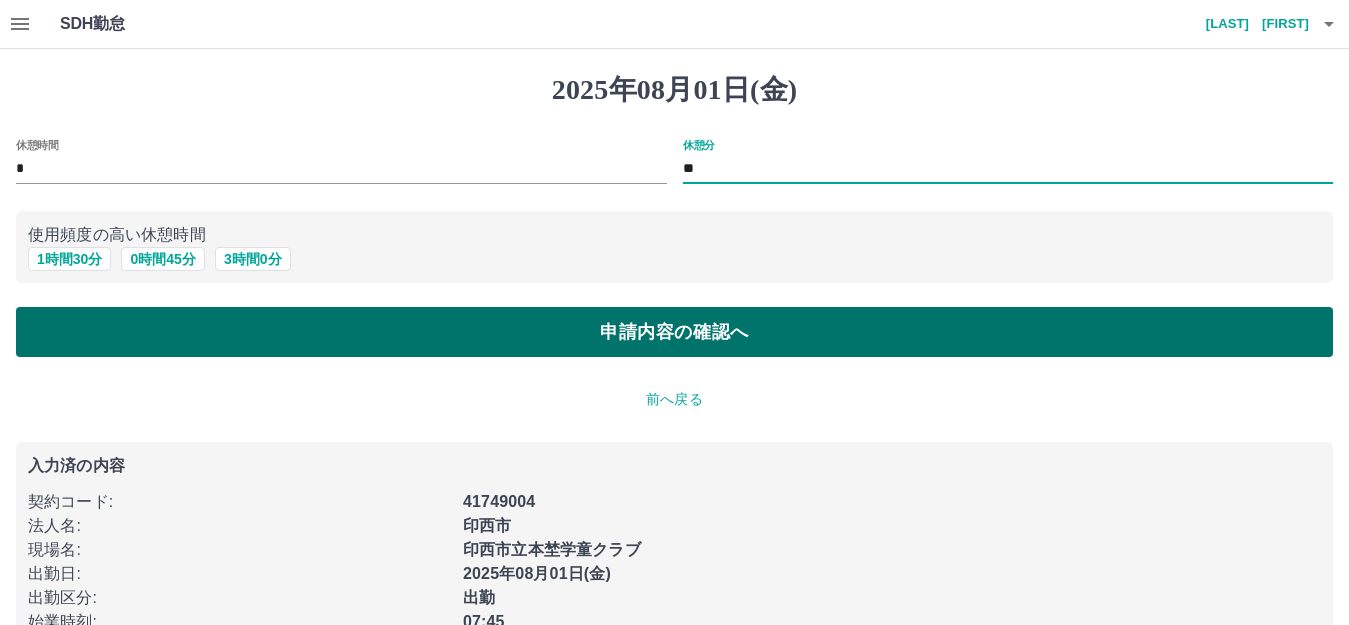 type on "**" 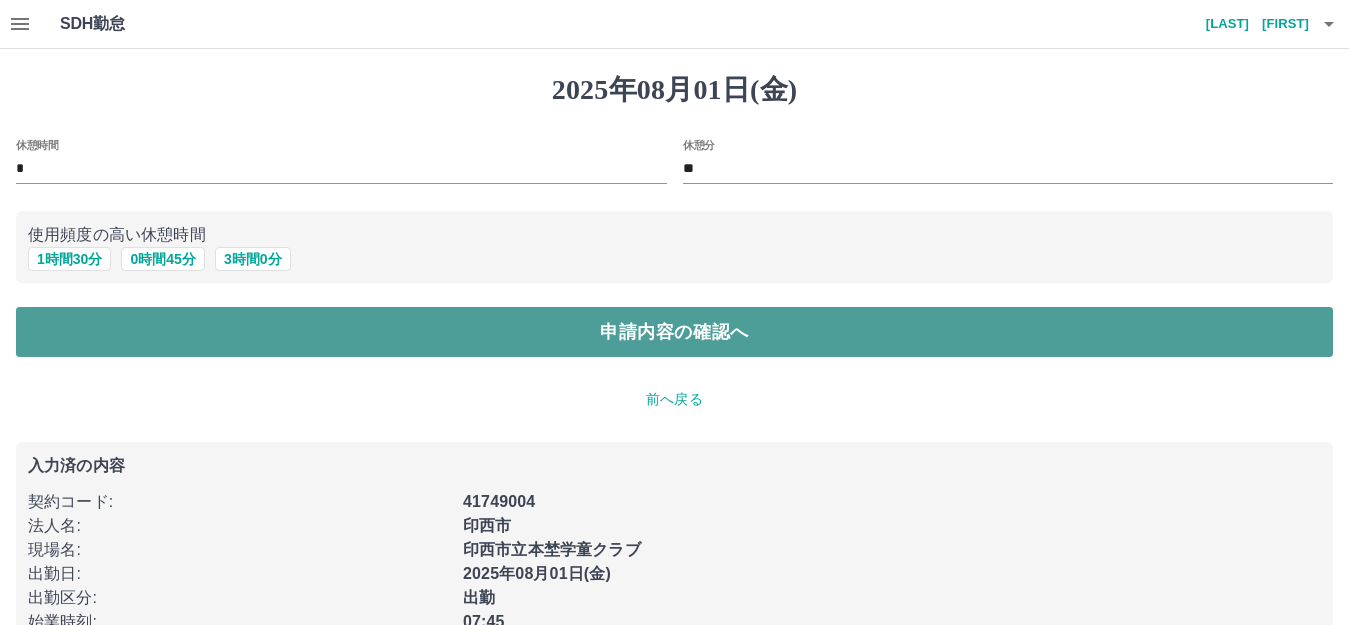 click on "申請内容の確認へ" at bounding box center (674, 332) 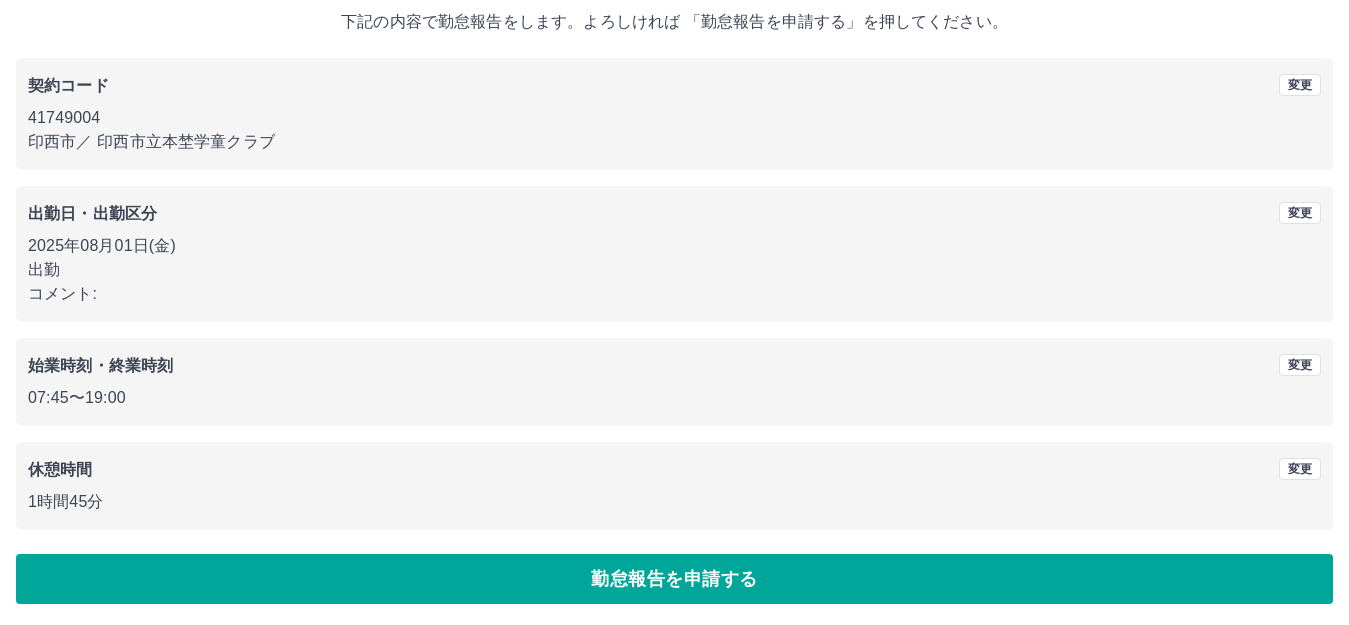 scroll, scrollTop: 124, scrollLeft: 0, axis: vertical 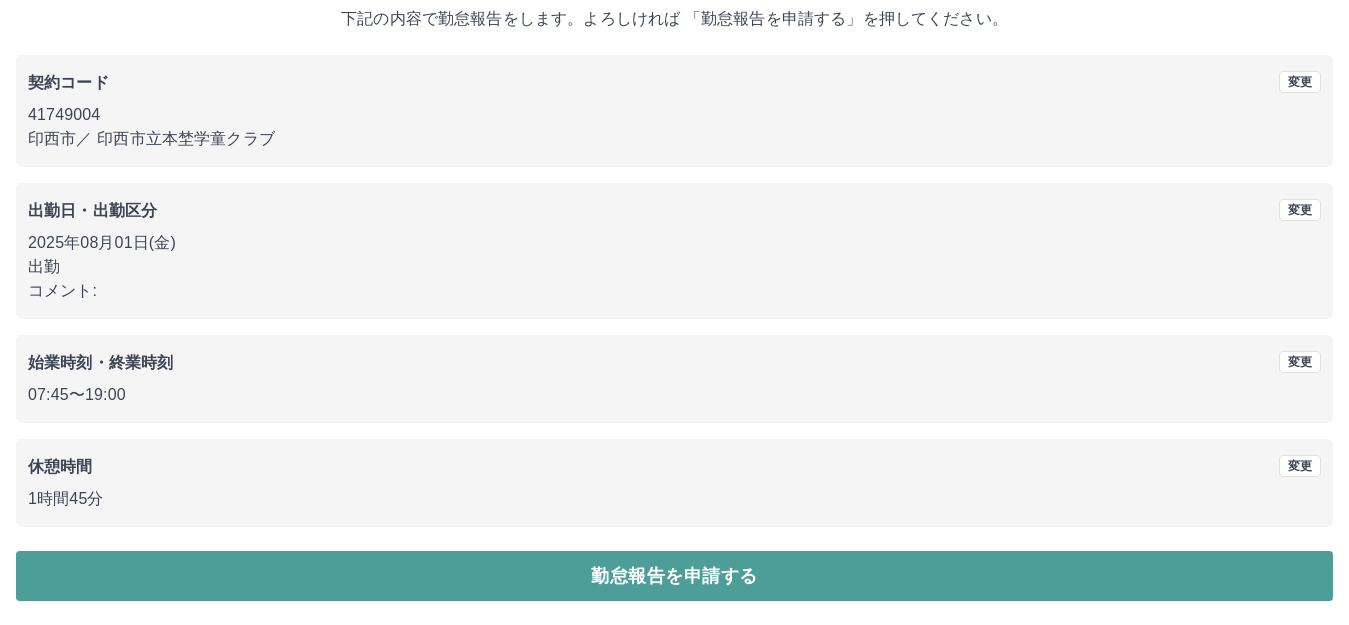 click on "勤怠報告を申請する" at bounding box center (674, 576) 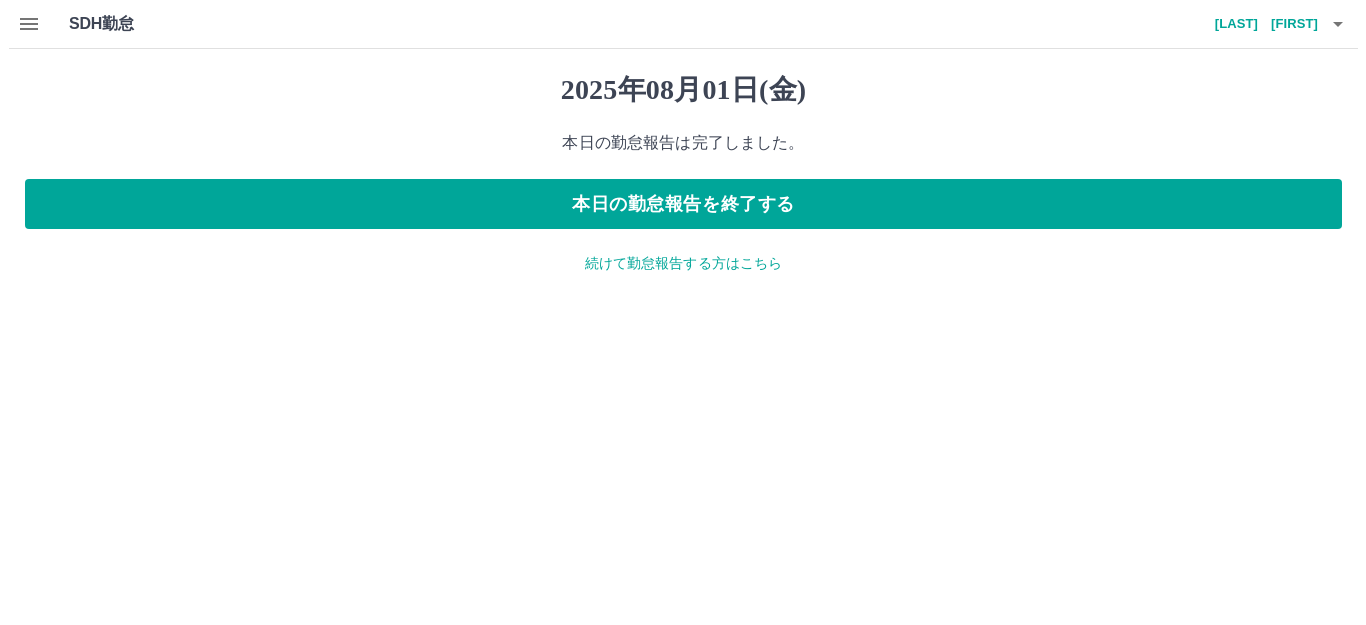 scroll, scrollTop: 0, scrollLeft: 0, axis: both 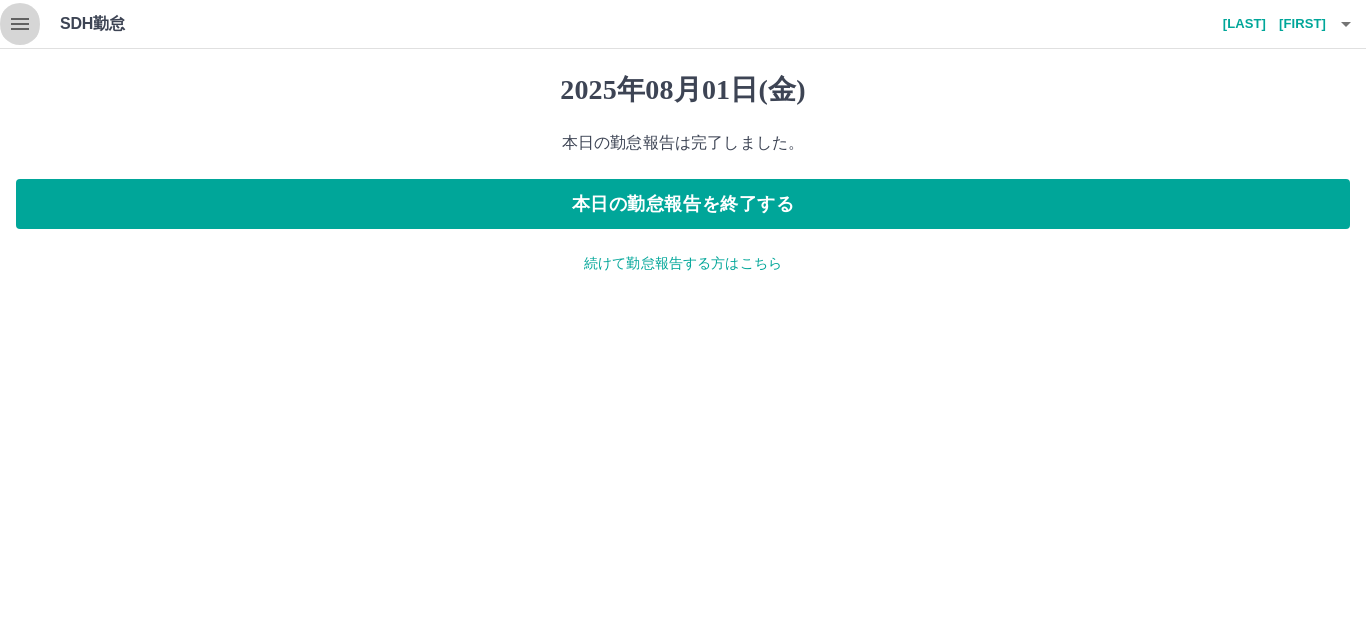 click 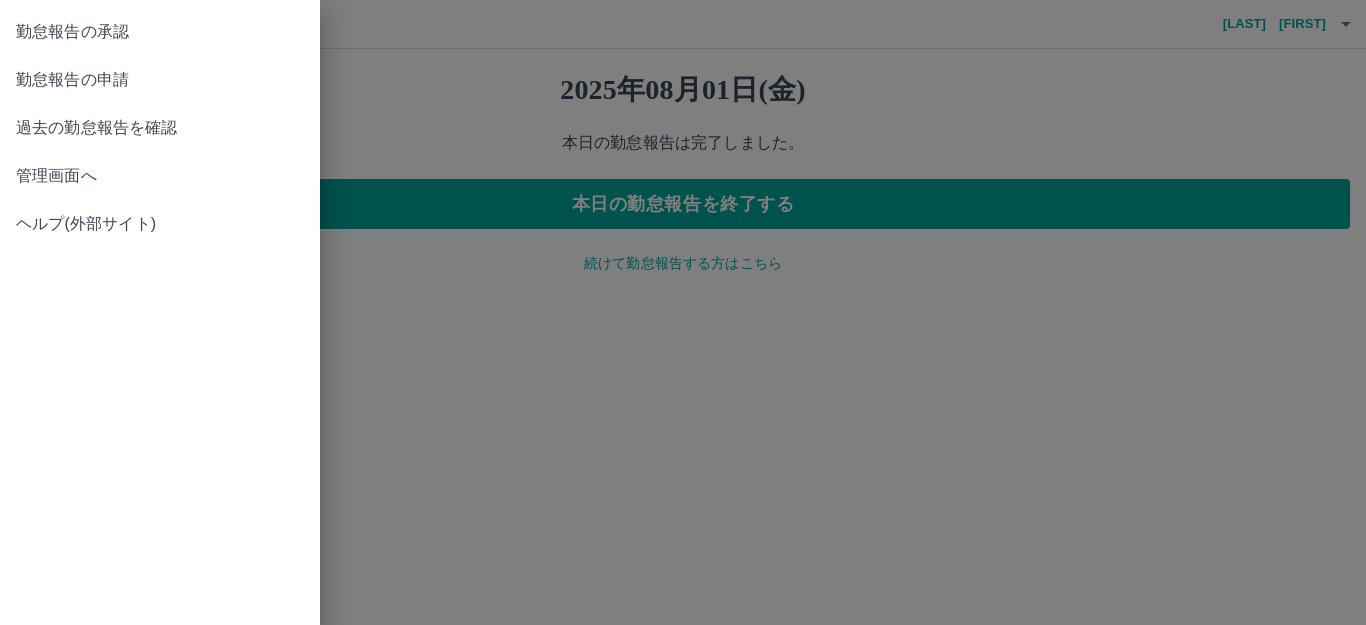 click at bounding box center [683, 312] 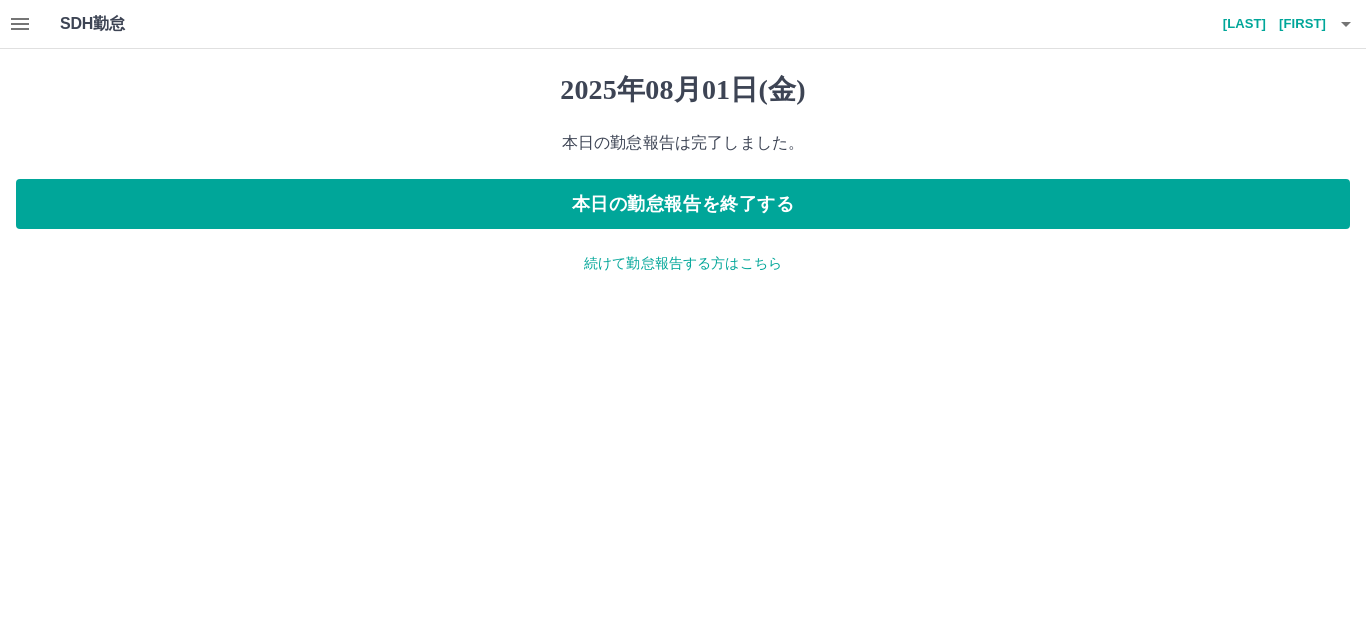 click on "続けて勤怠報告する方はこちら" at bounding box center [683, 263] 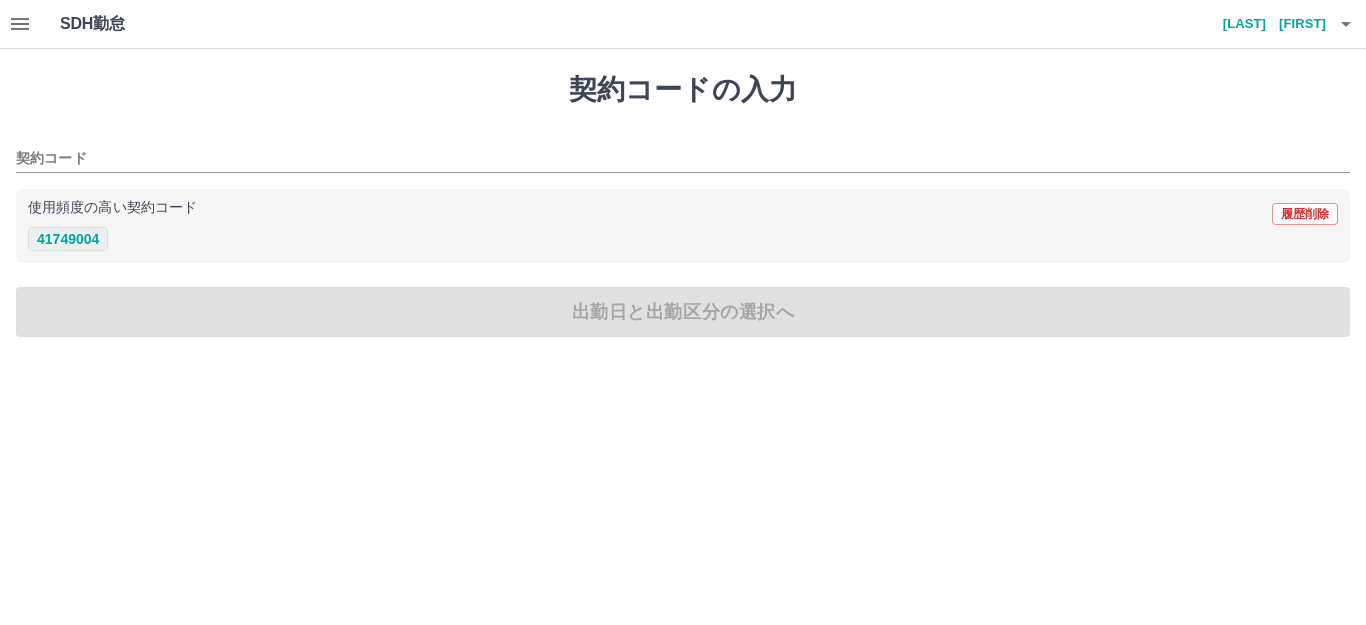 click on "41749004" at bounding box center (68, 239) 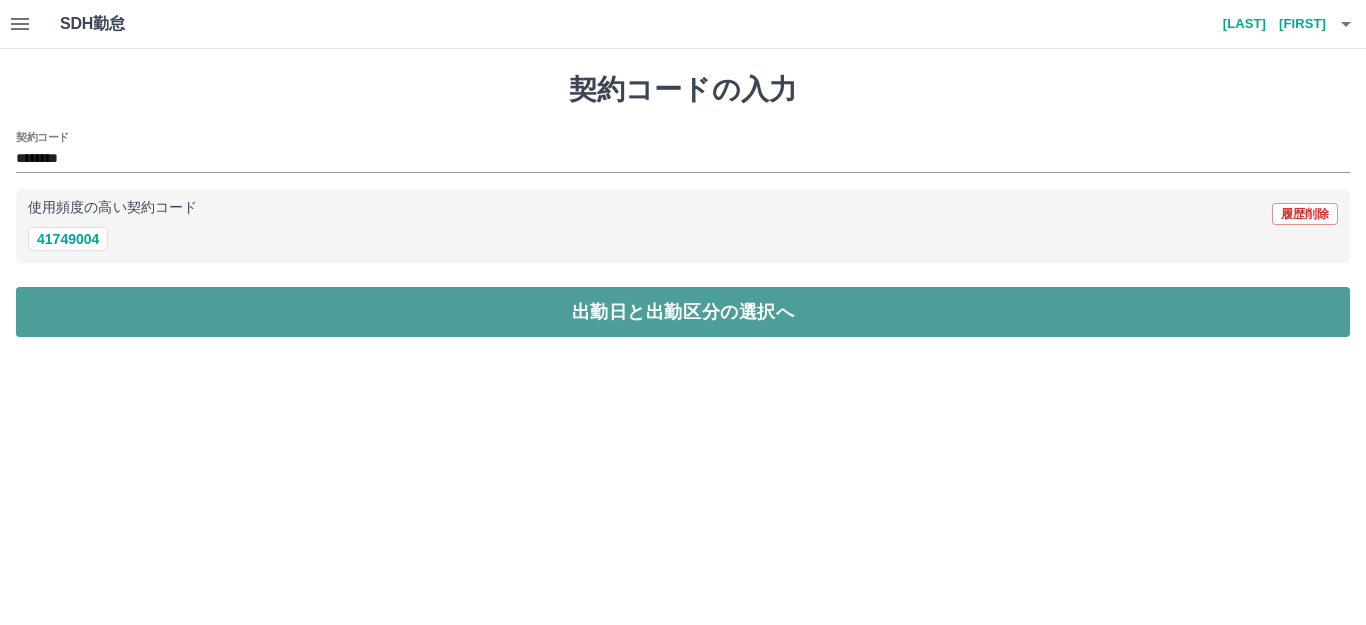 click on "出勤日と出勤区分の選択へ" at bounding box center [683, 312] 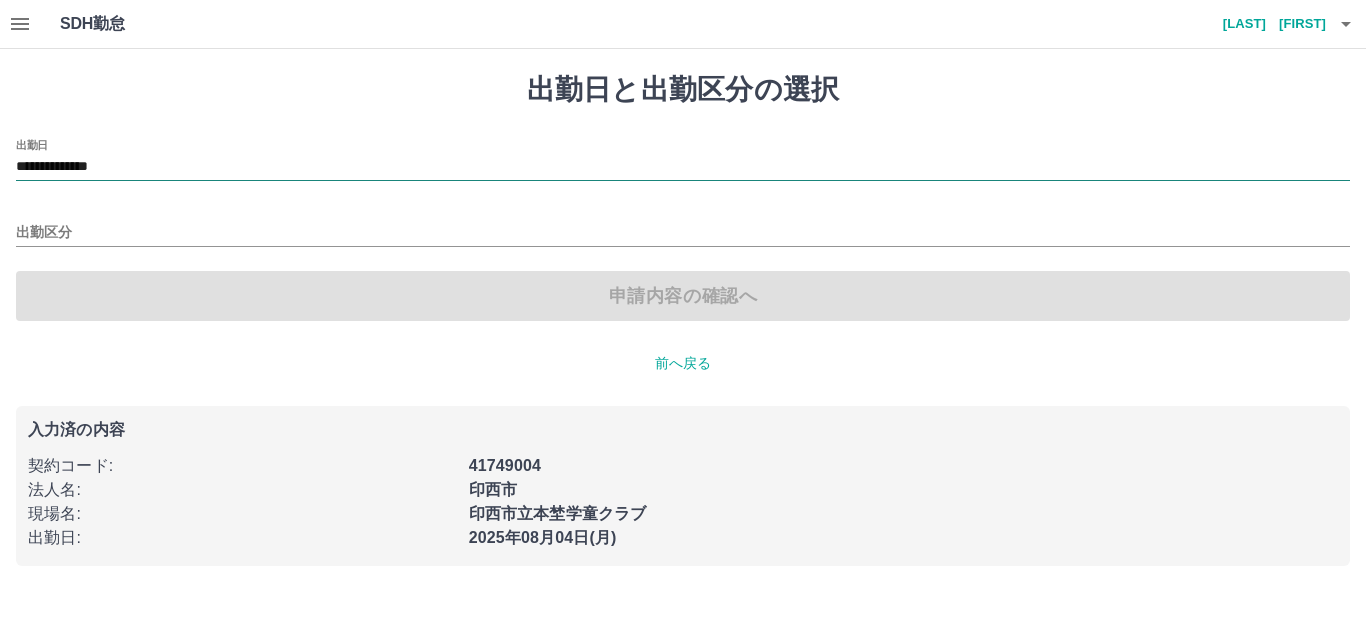click on "**********" at bounding box center (683, 167) 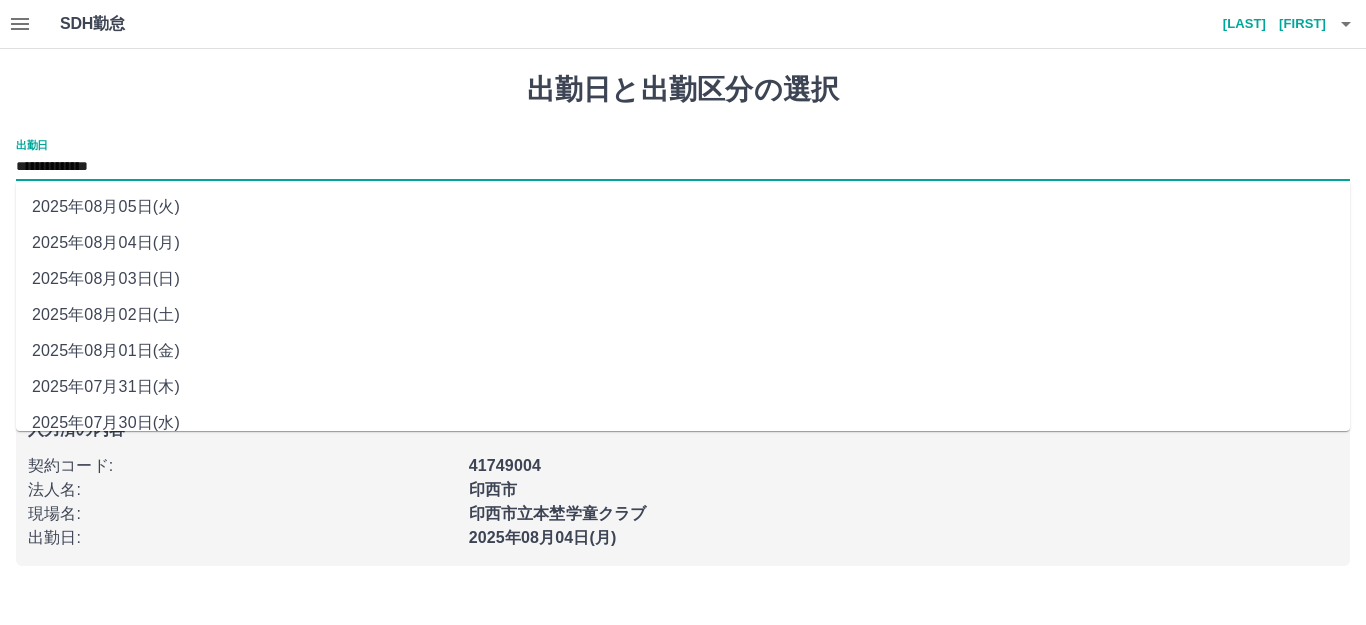click on "2025年08月02日(土)" at bounding box center (683, 315) 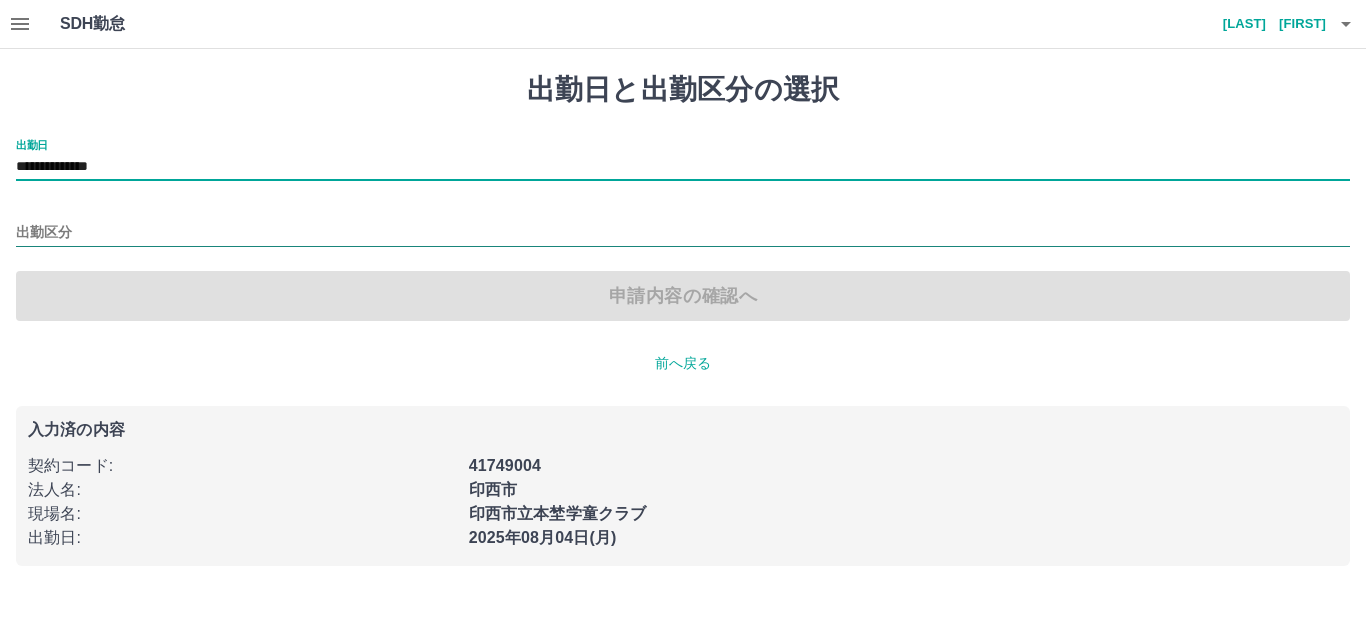 click on "出勤区分" at bounding box center (683, 233) 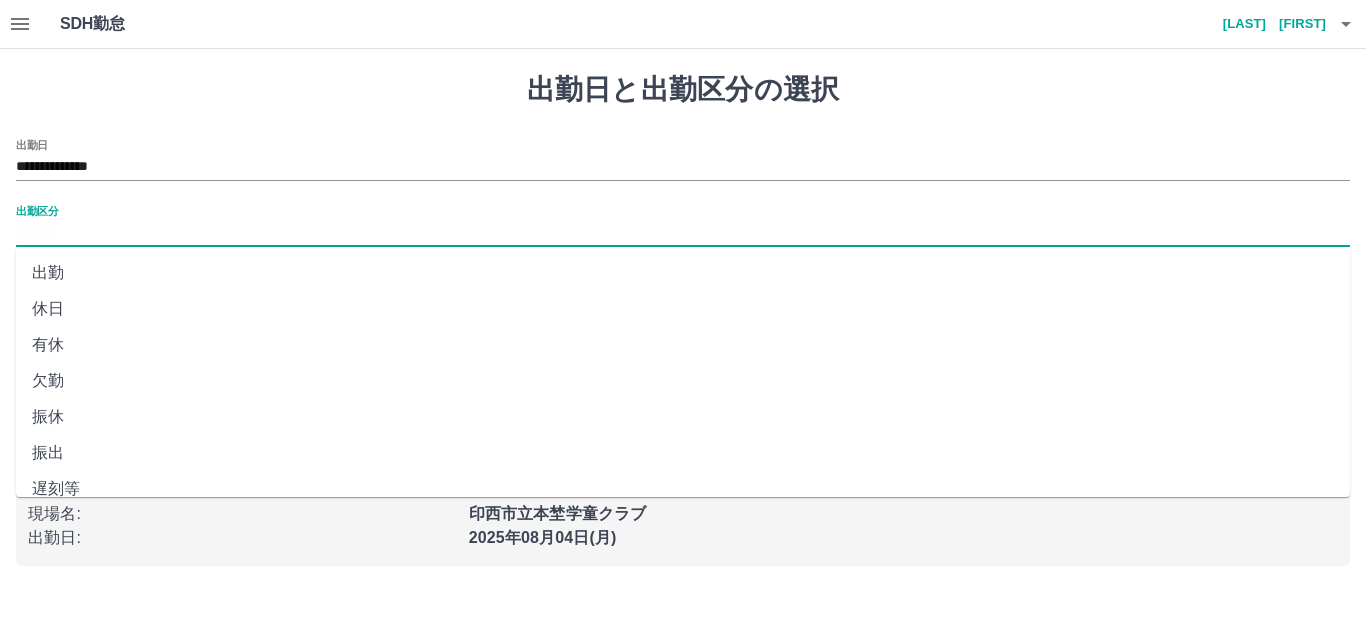 click on "休日" at bounding box center (683, 309) 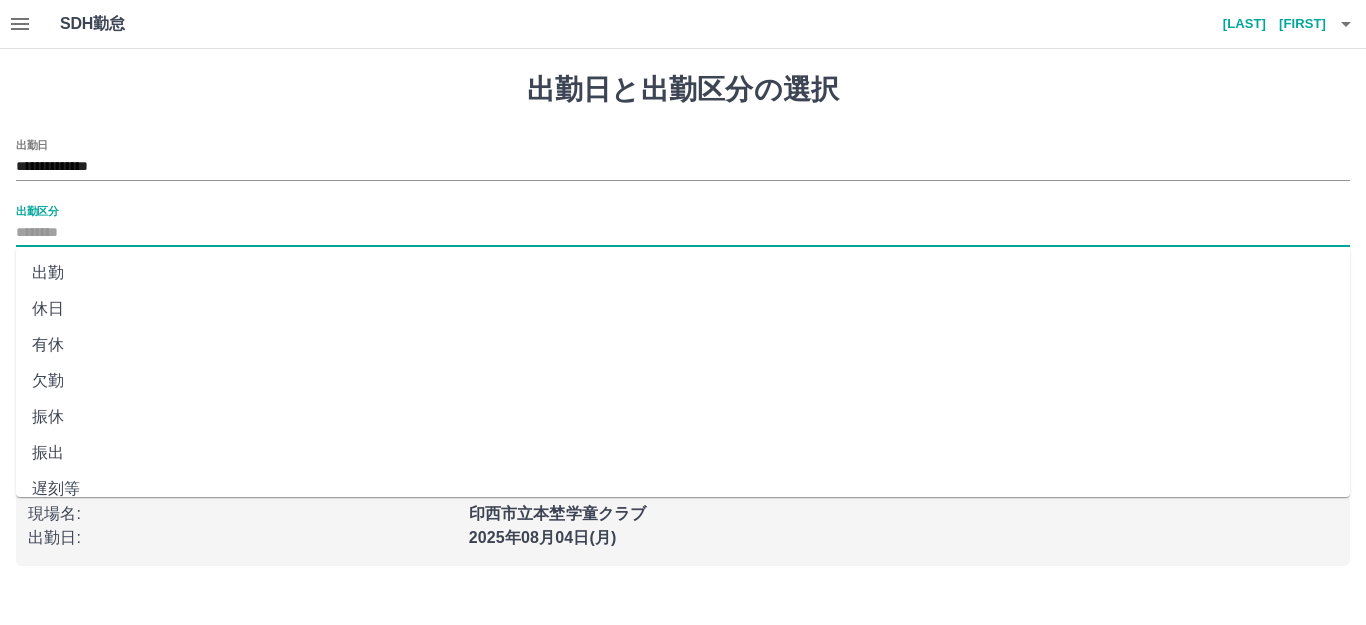 type on "**" 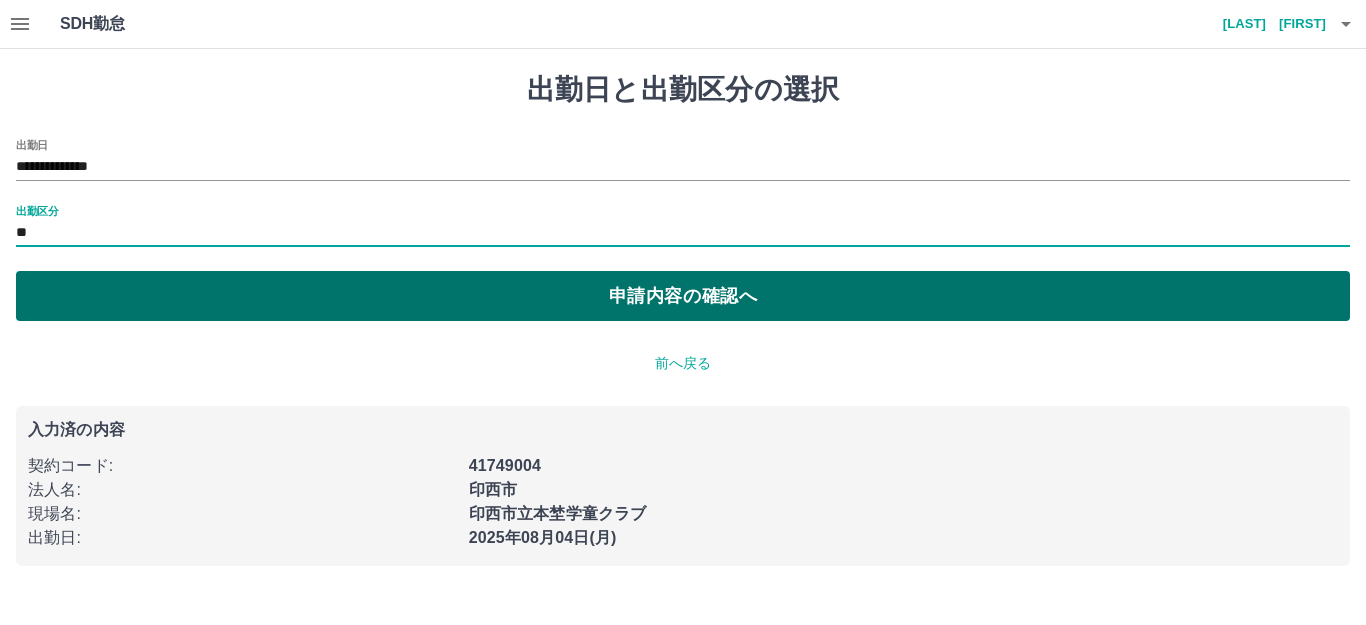 click on "申請内容の確認へ" at bounding box center (683, 296) 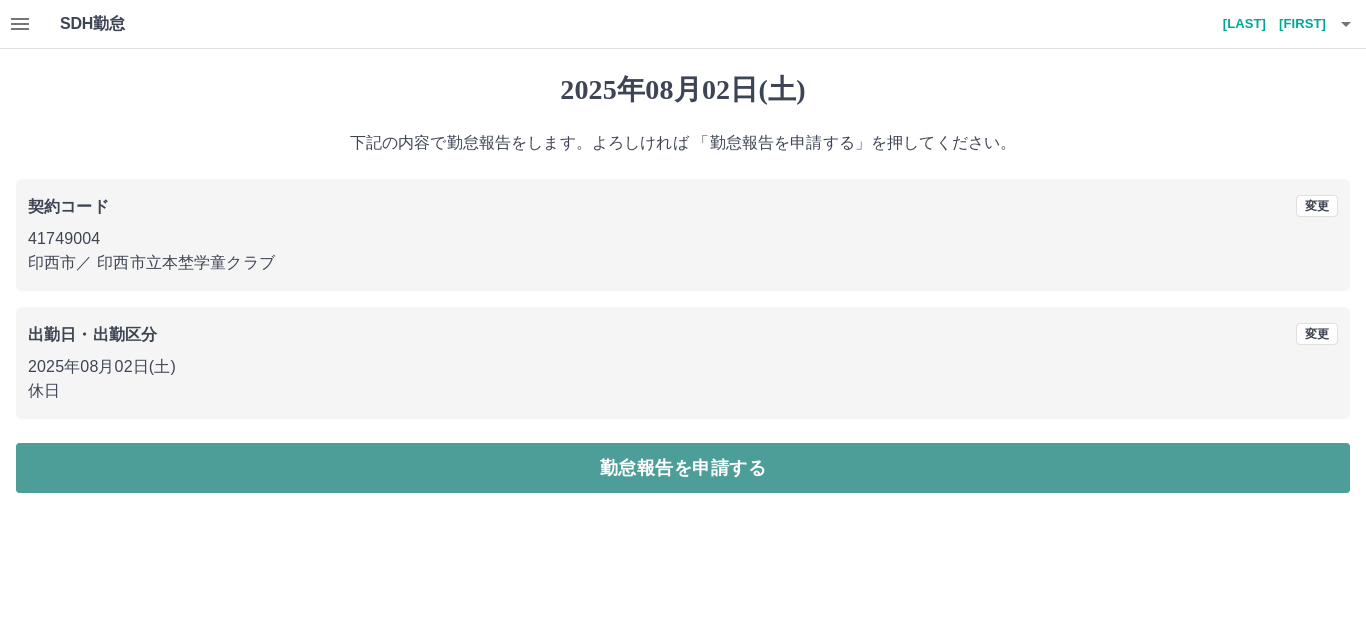 click on "勤怠報告を申請する" at bounding box center [683, 468] 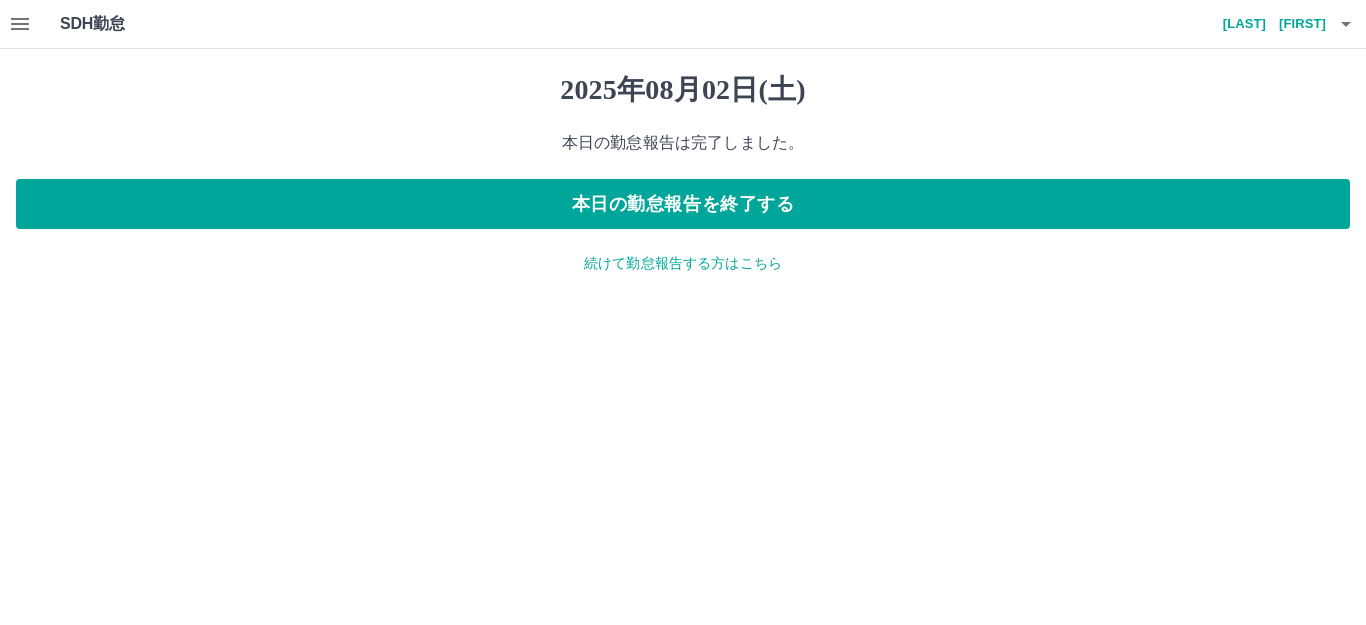 click on "続けて勤怠報告する方はこちら" at bounding box center (683, 263) 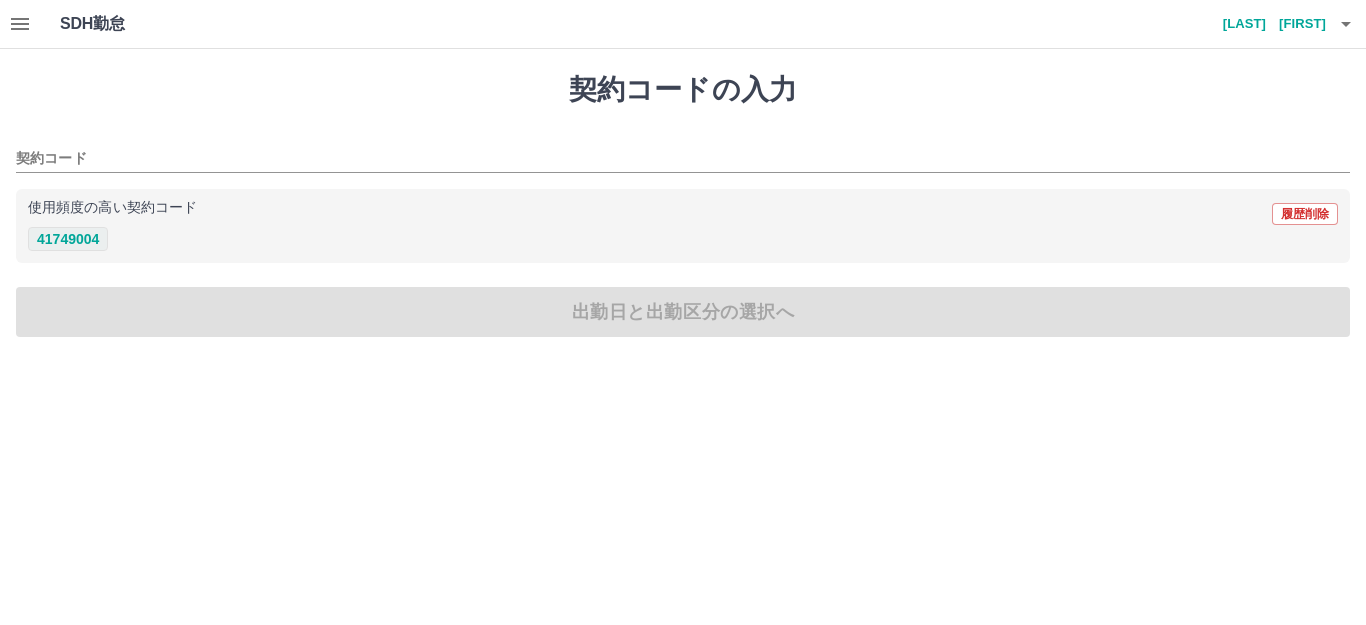 click on "41749004" at bounding box center [68, 239] 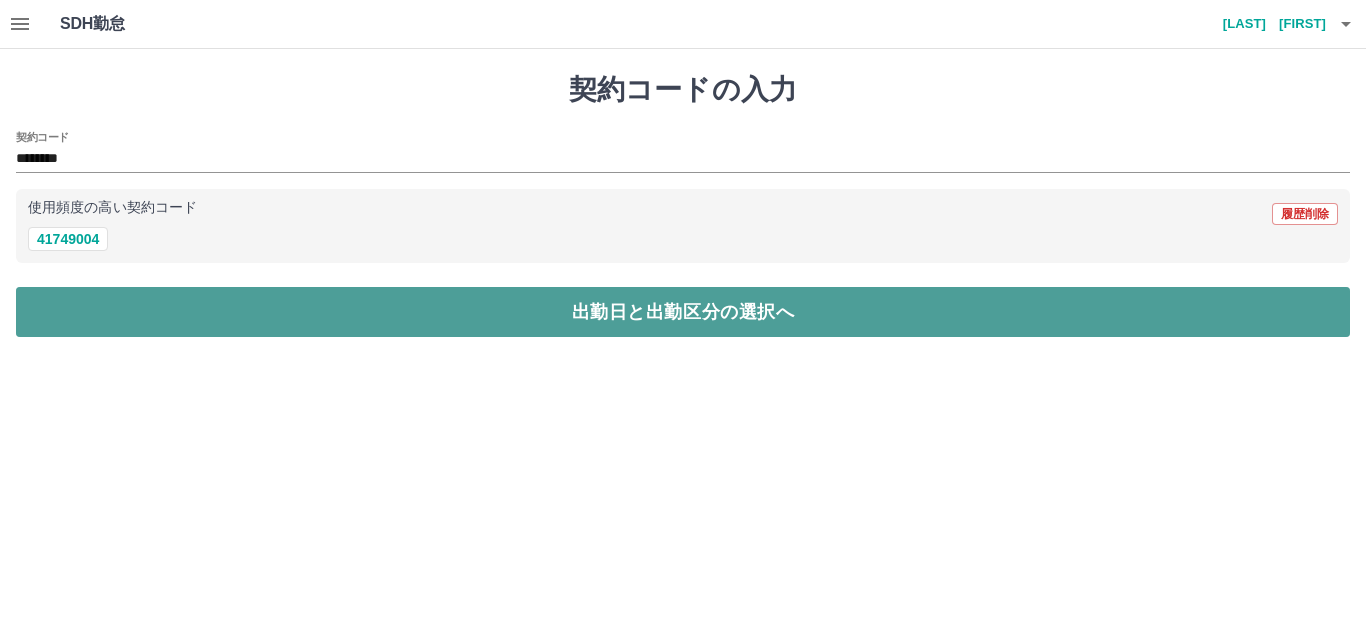 click on "出勤日と出勤区分の選択へ" at bounding box center [683, 312] 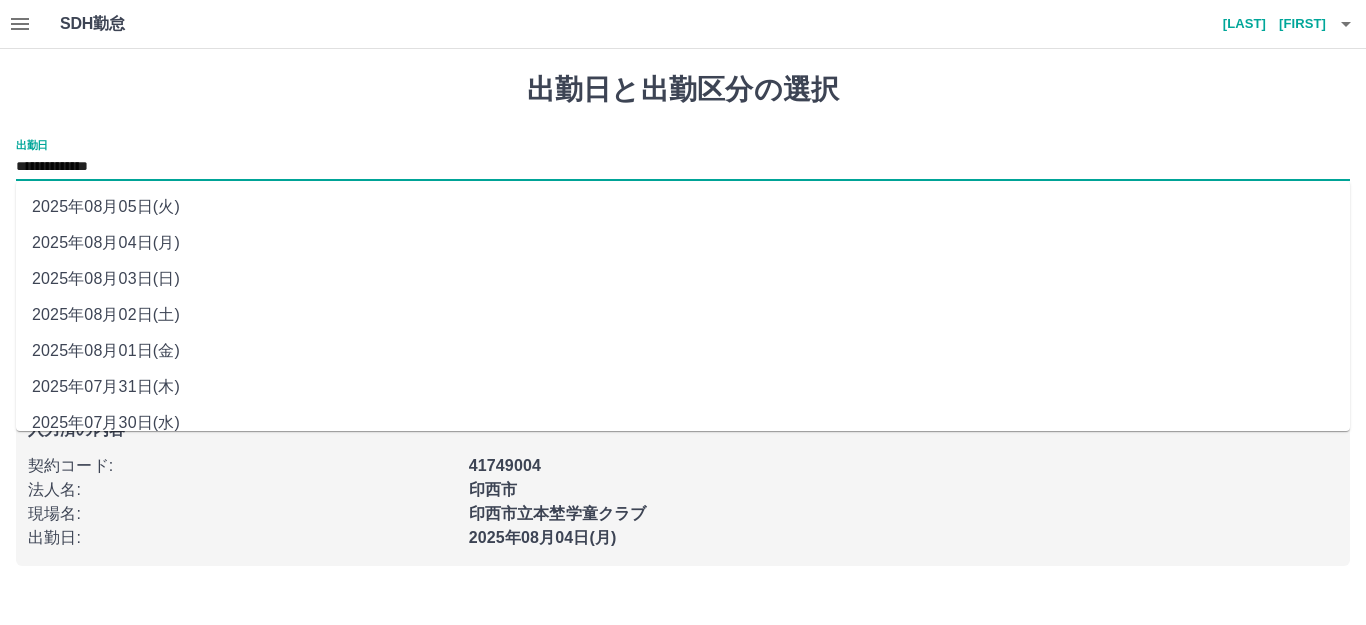 click on "**********" at bounding box center [683, 167] 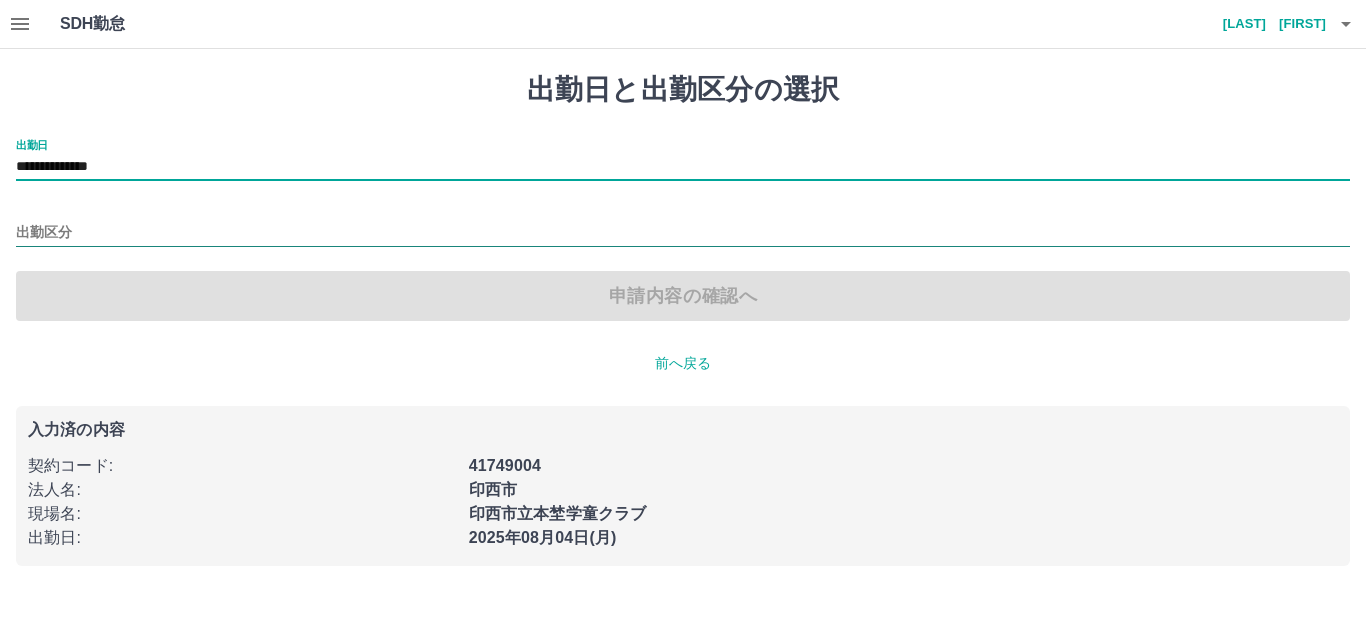 click on "出勤区分" at bounding box center (683, 233) 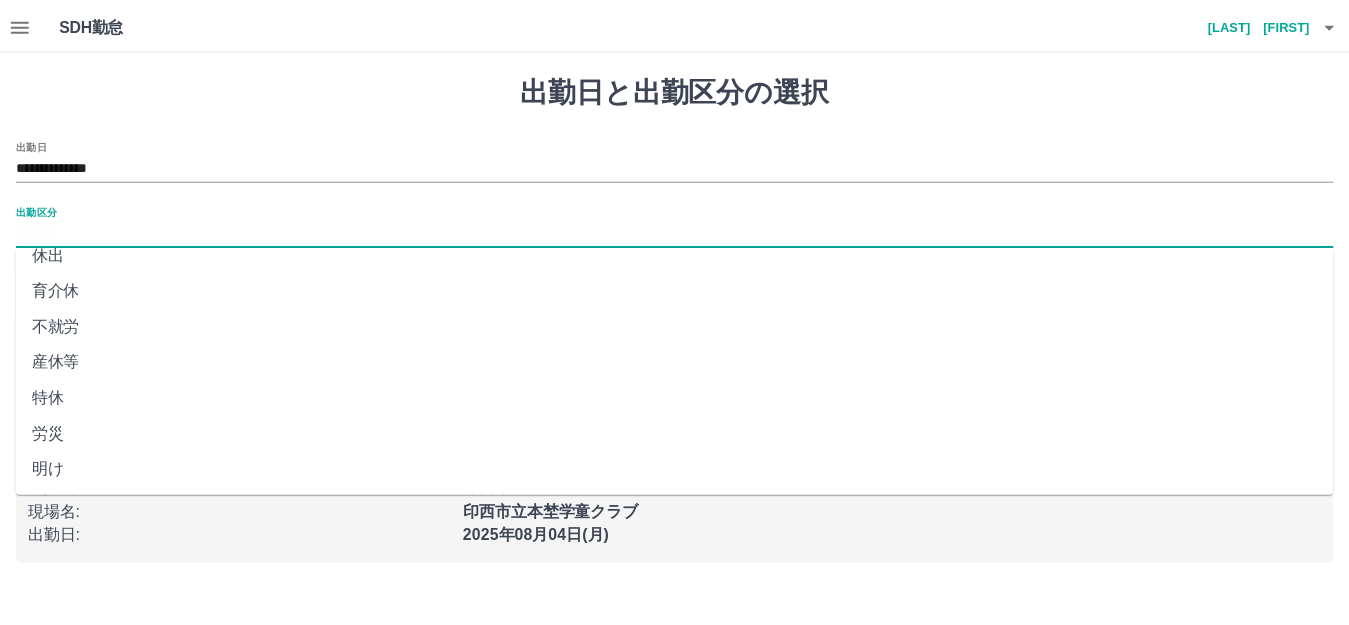 scroll, scrollTop: 414, scrollLeft: 0, axis: vertical 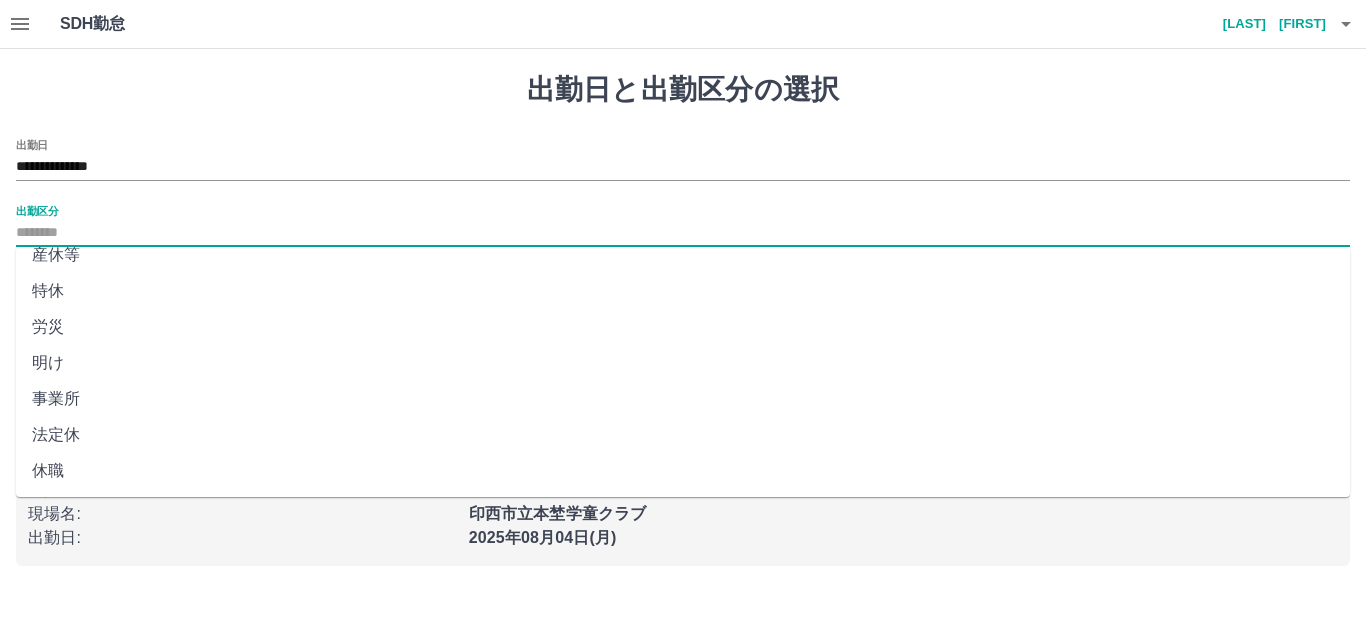 click on "法定休" at bounding box center (683, 435) 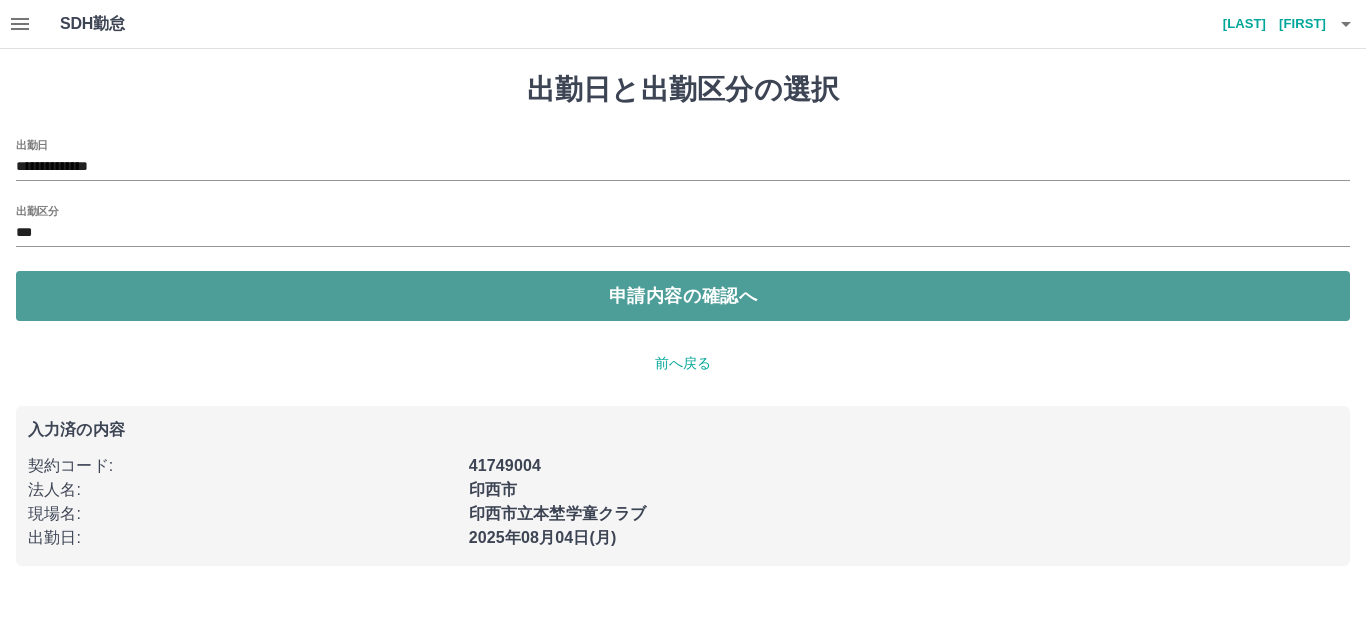 click on "申請内容の確認へ" at bounding box center [683, 296] 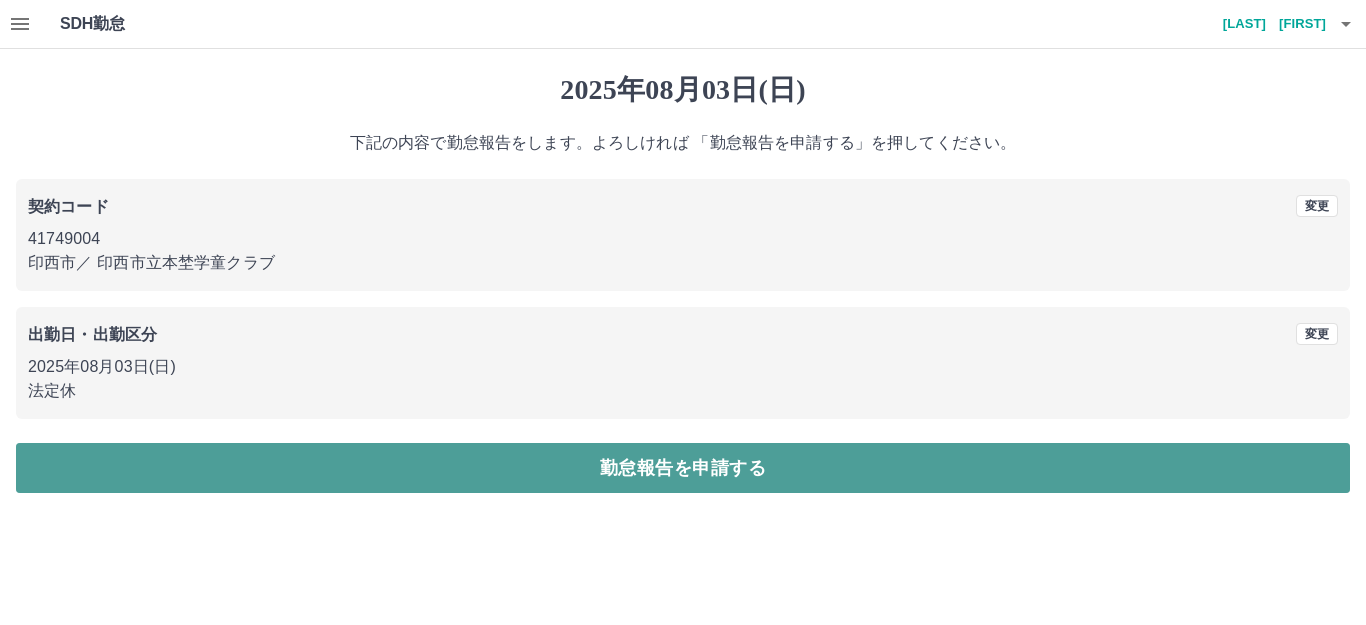 click on "勤怠報告を申請する" at bounding box center [683, 468] 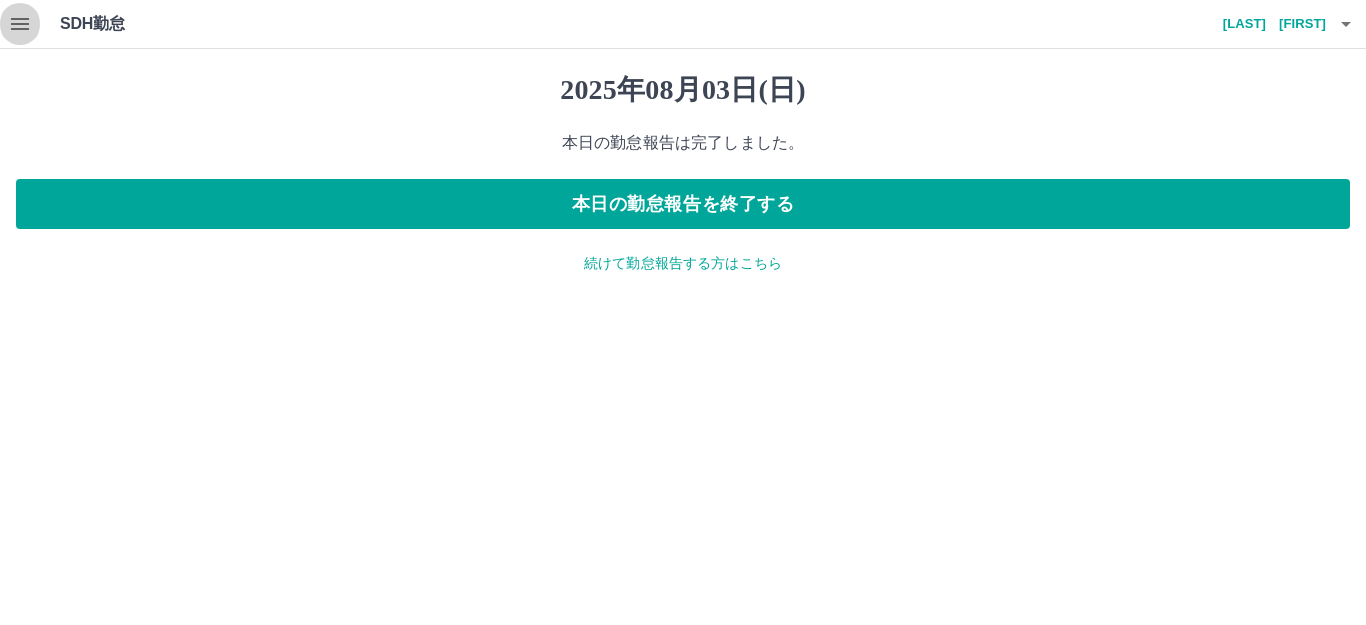 click 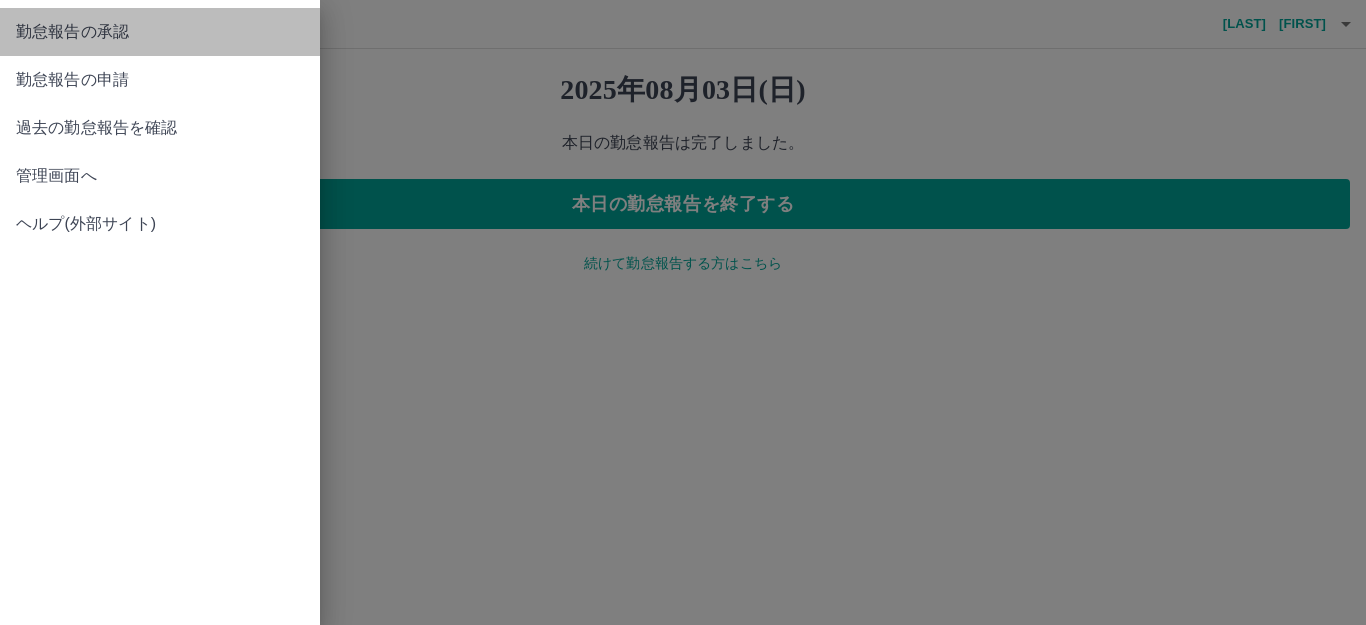 click on "勤怠報告の承認" at bounding box center (160, 32) 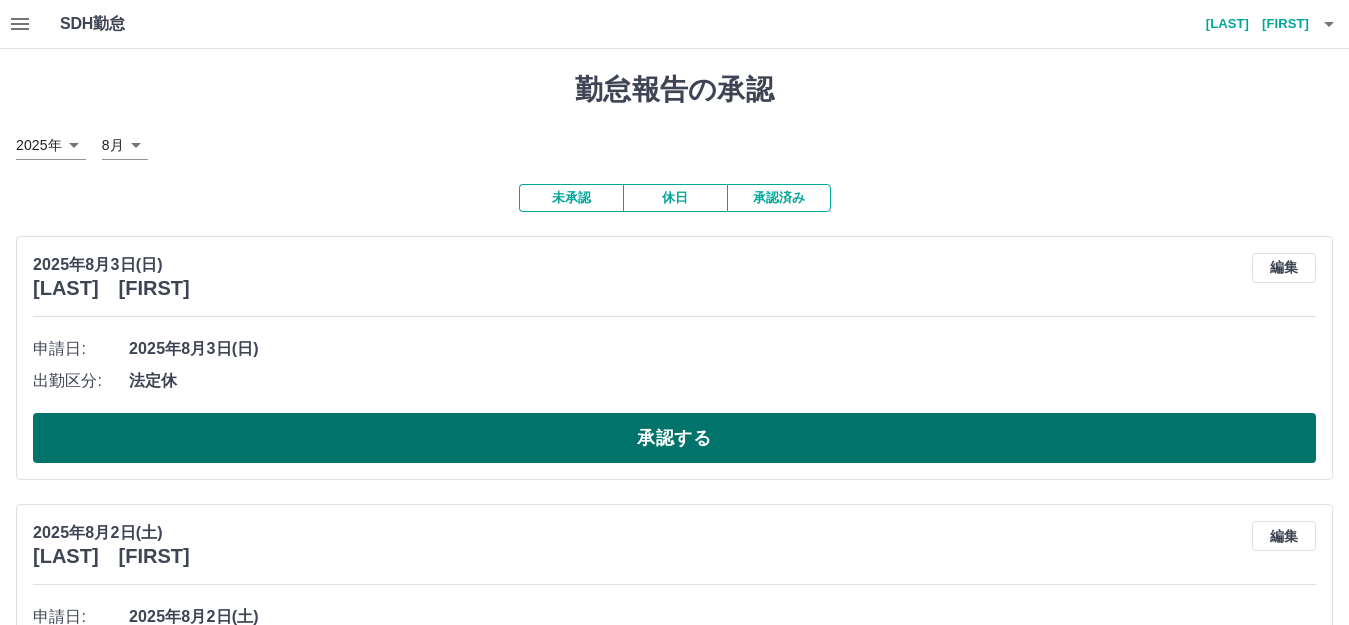 click on "承認する" at bounding box center (674, 438) 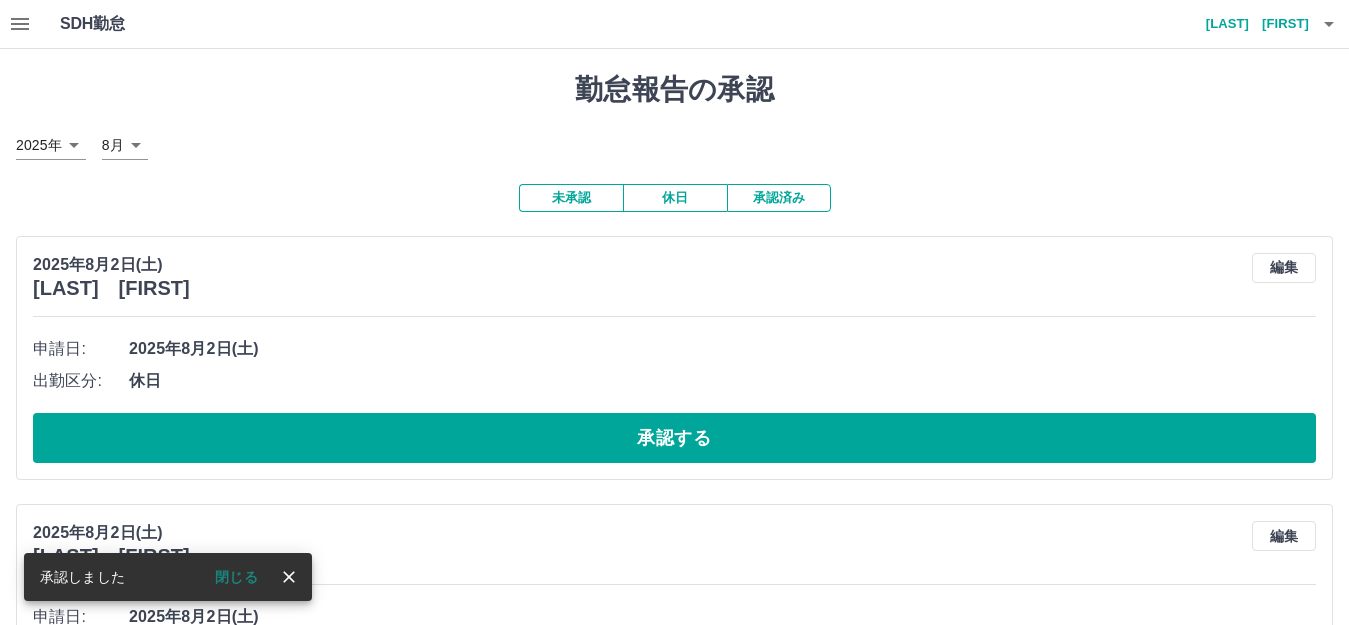 click on "承認する" at bounding box center [674, 438] 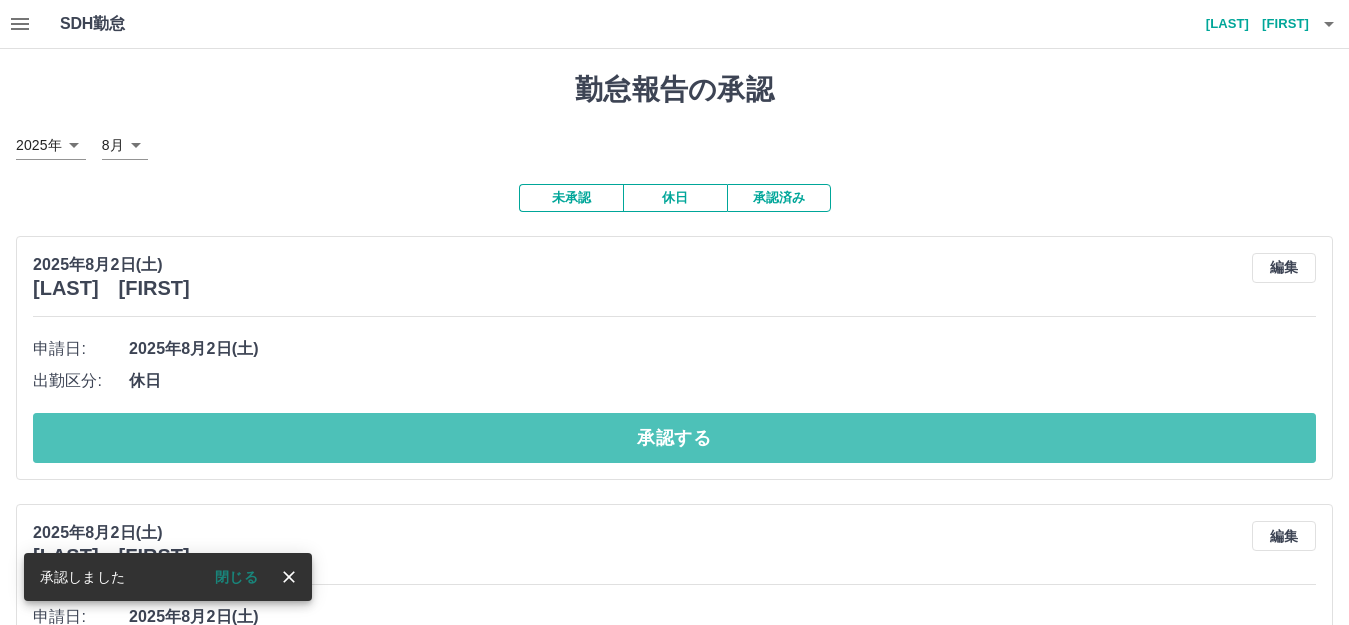 click on "承認する" at bounding box center [674, 438] 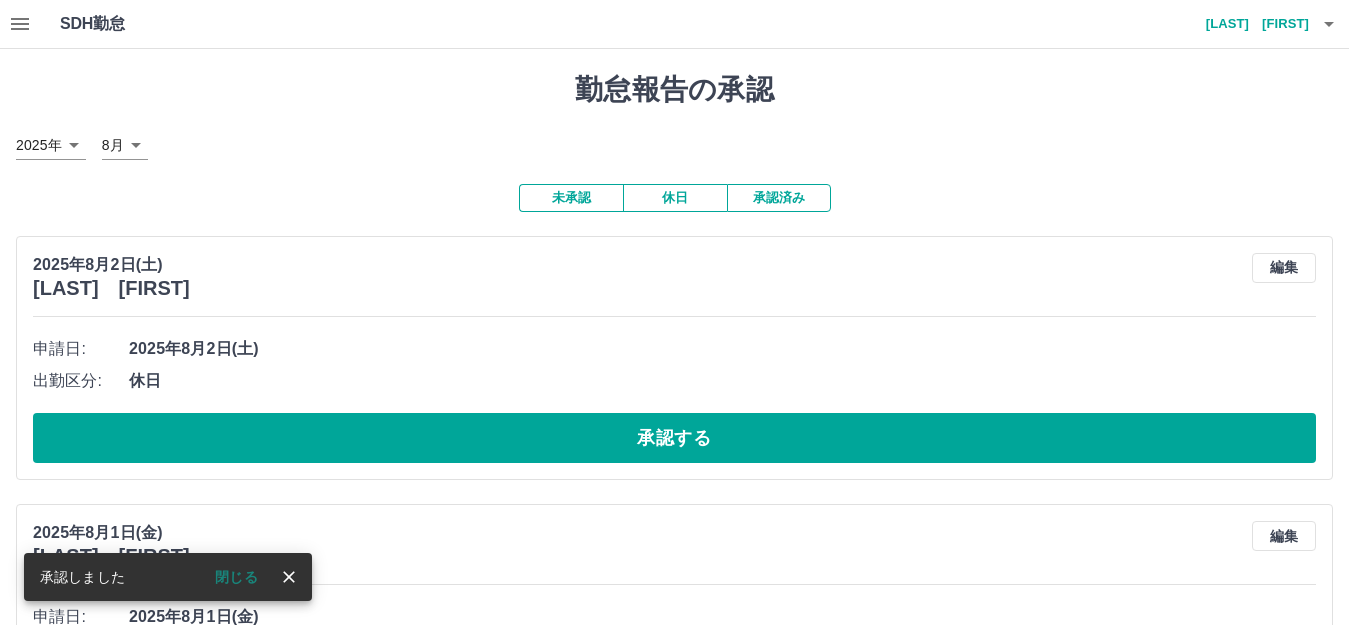 click on "承認する" at bounding box center (674, 438) 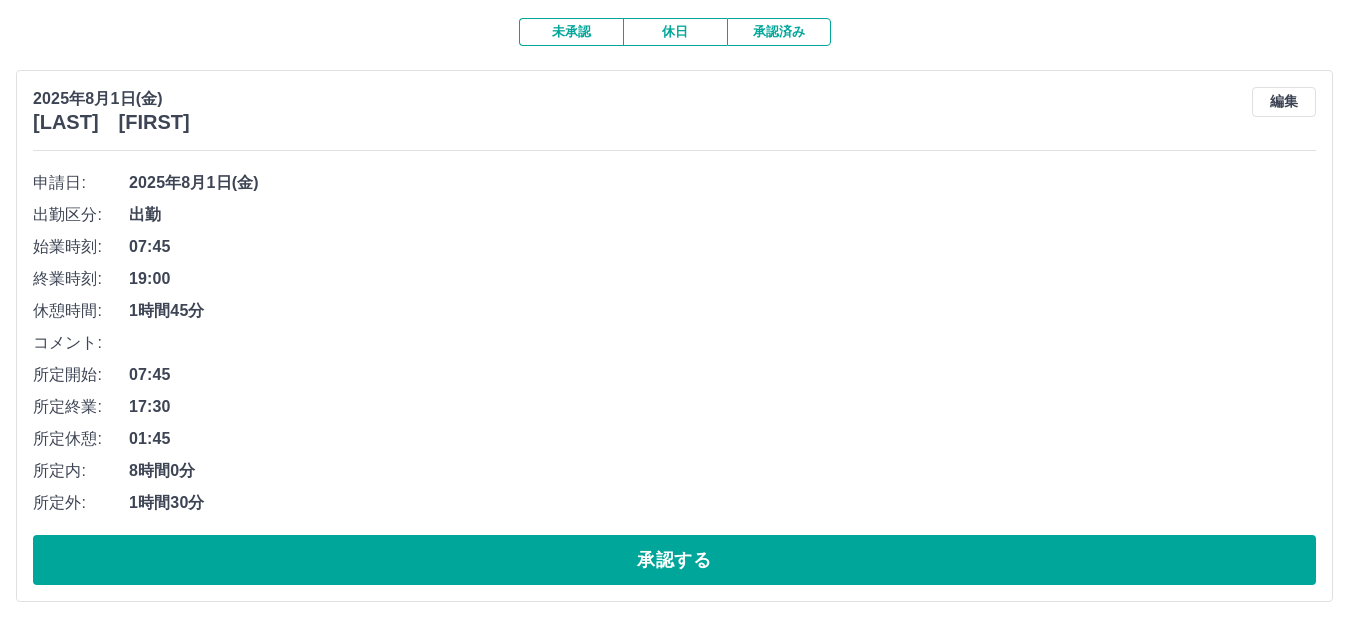 scroll, scrollTop: 300, scrollLeft: 0, axis: vertical 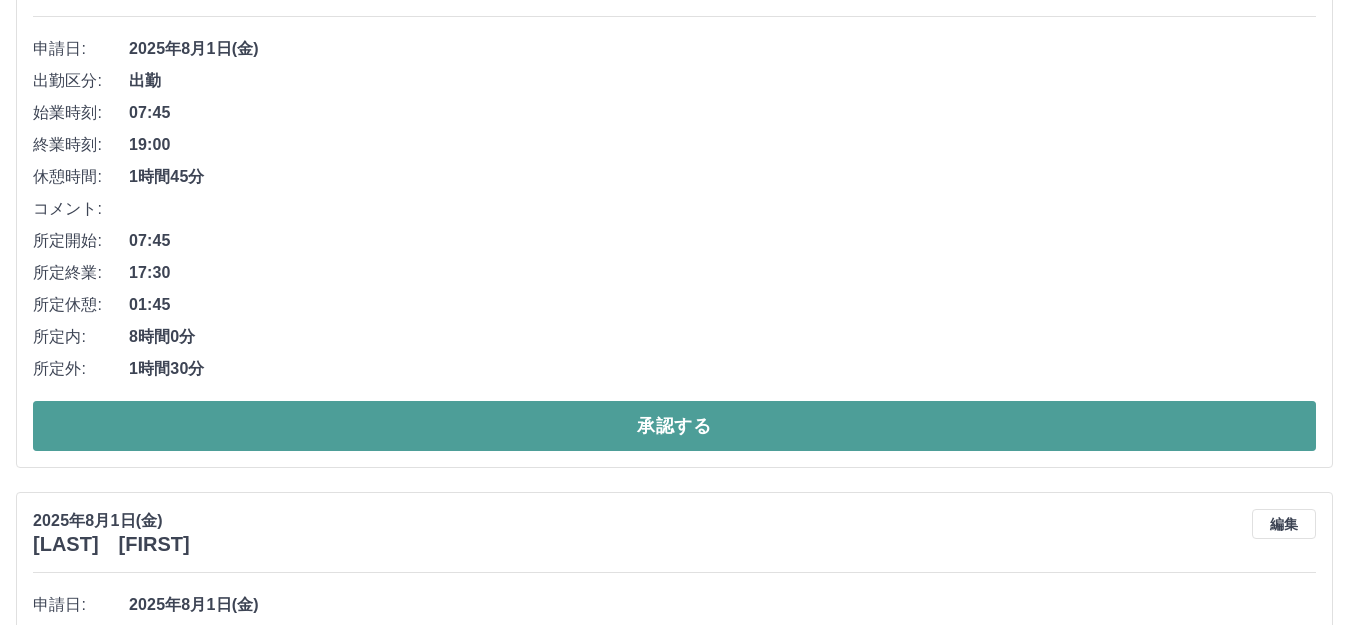 click on "承認する" at bounding box center [674, 426] 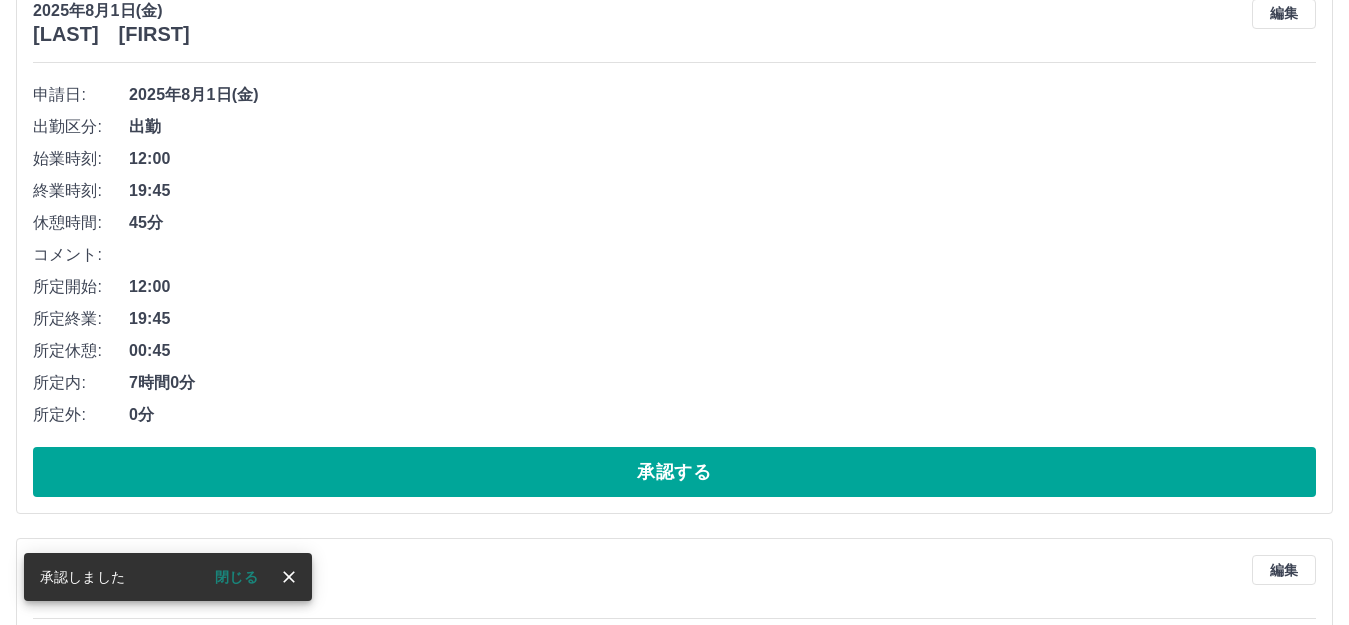 scroll, scrollTop: 300, scrollLeft: 0, axis: vertical 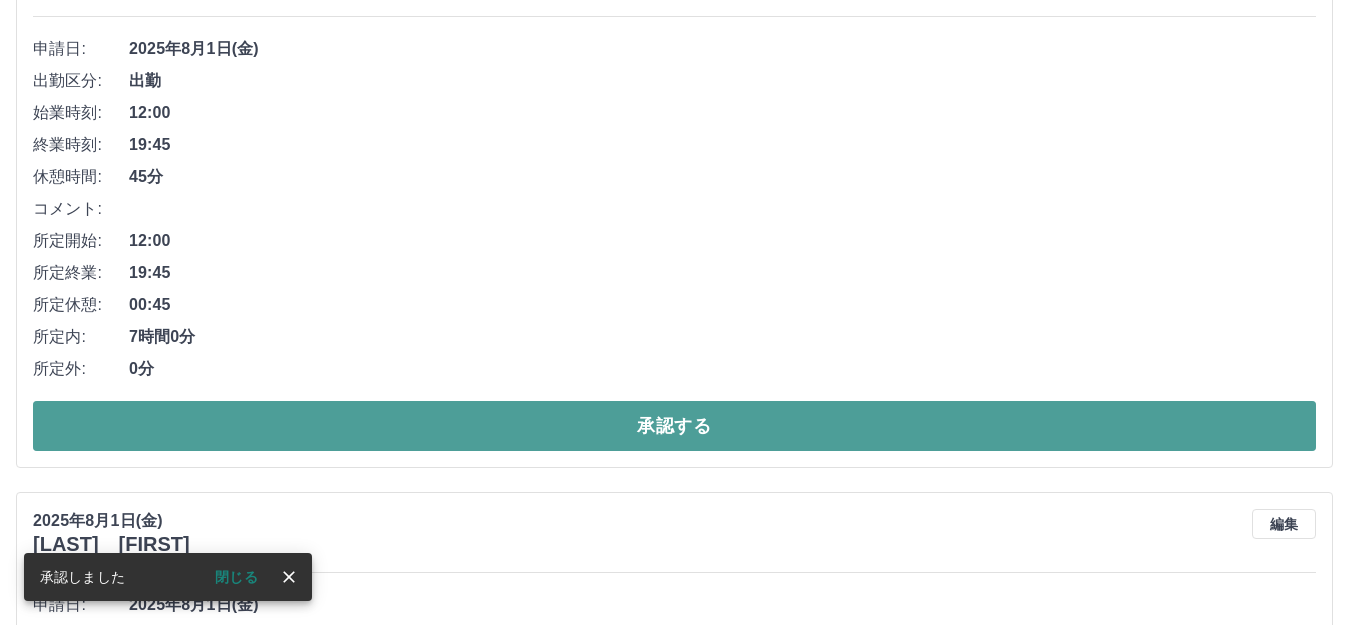 click on "承認する" at bounding box center (674, 426) 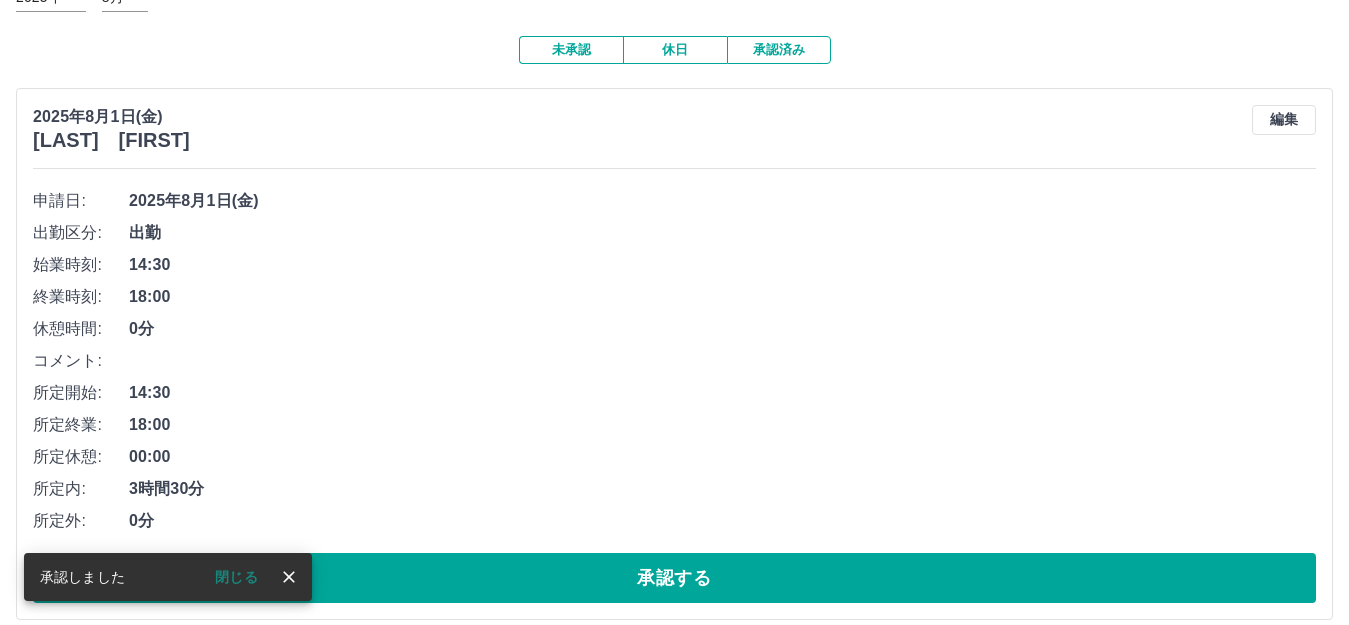 scroll, scrollTop: 169, scrollLeft: 0, axis: vertical 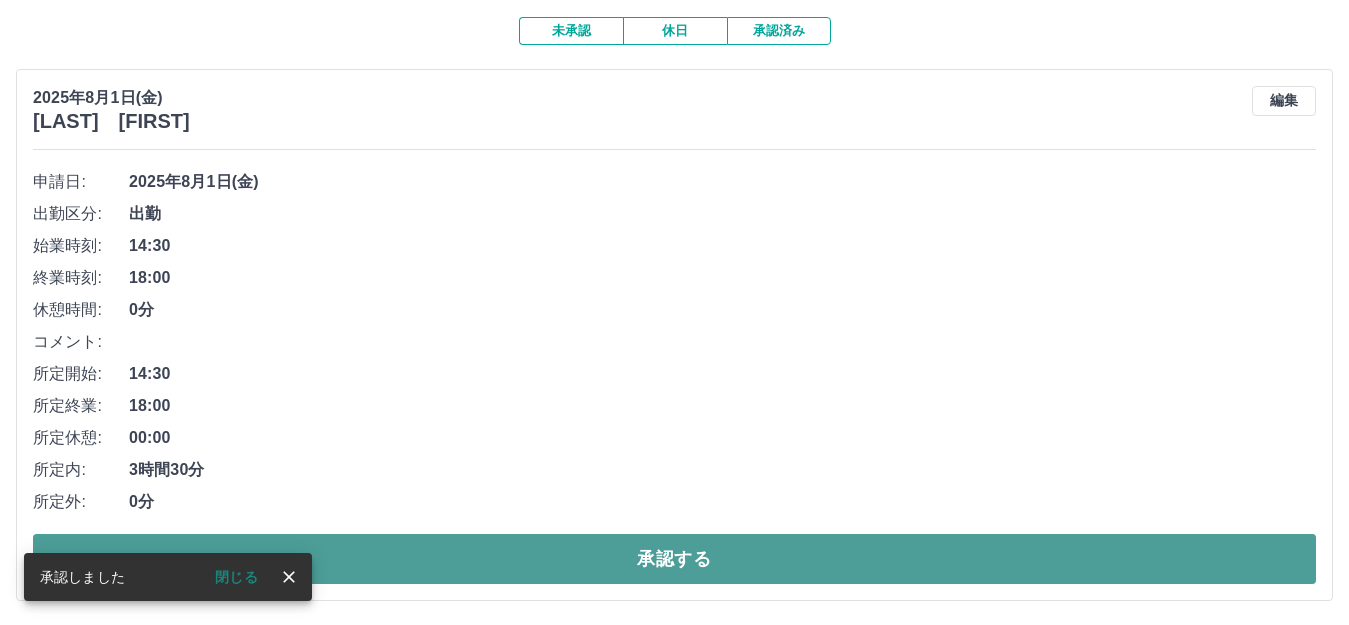 click on "承認する" at bounding box center [674, 559] 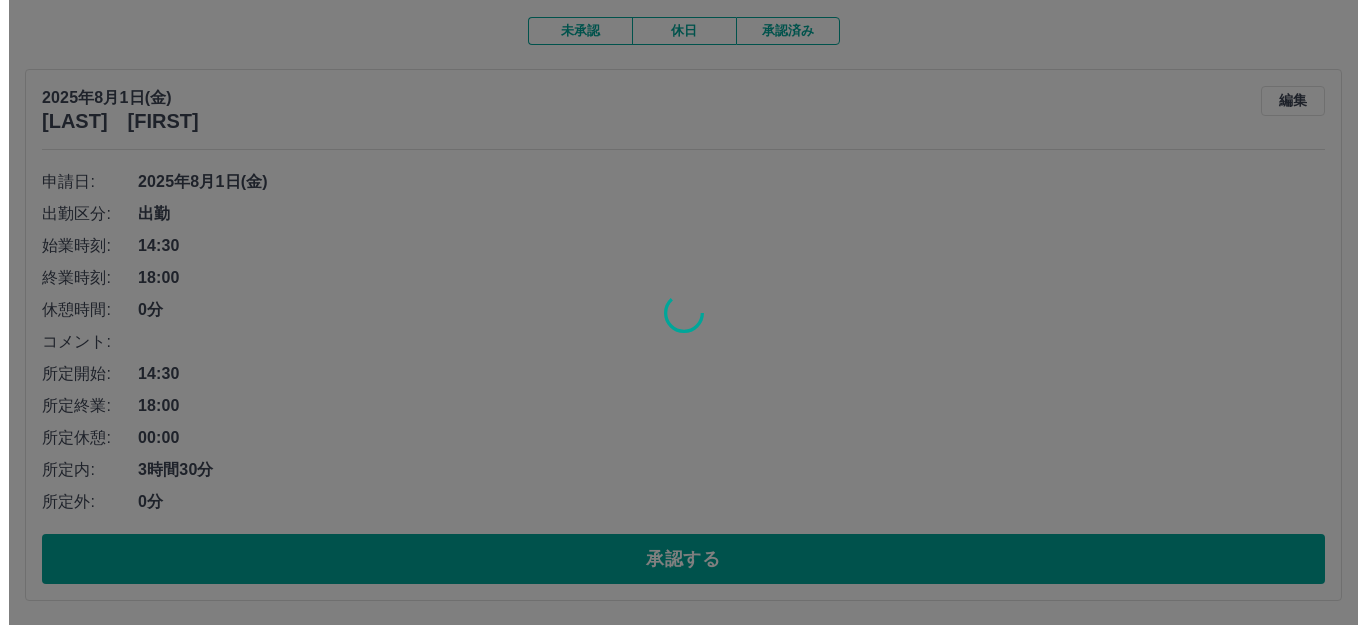 scroll, scrollTop: 0, scrollLeft: 0, axis: both 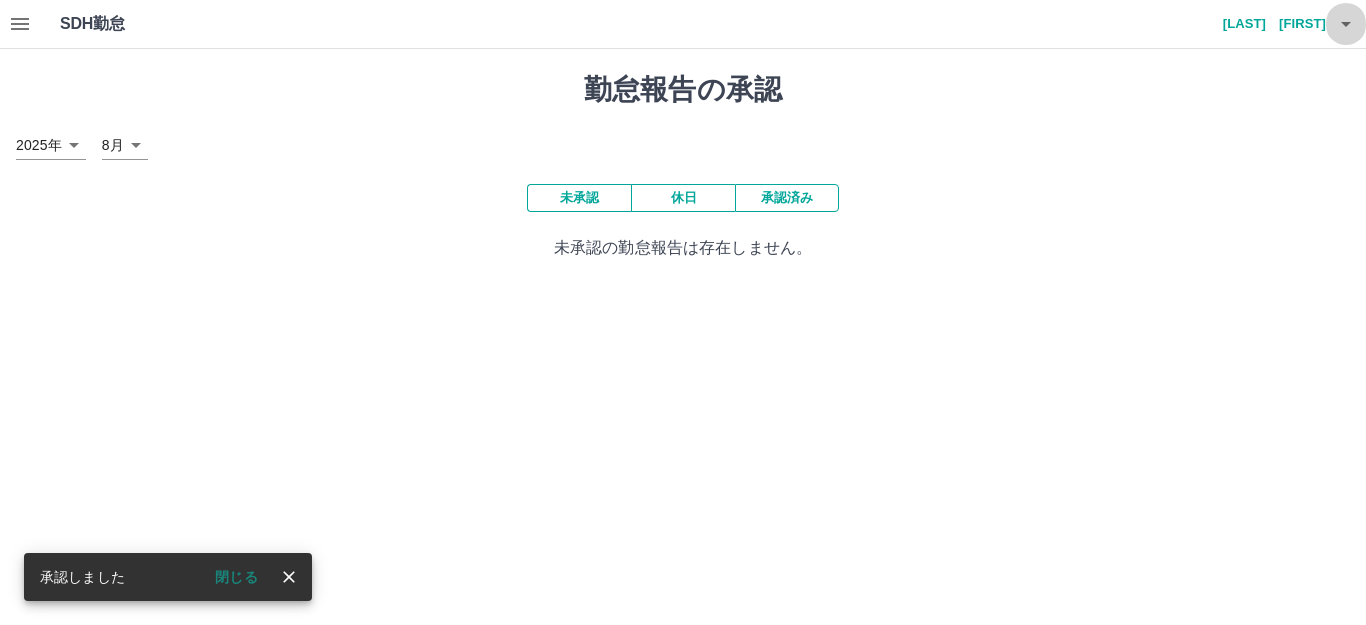 click 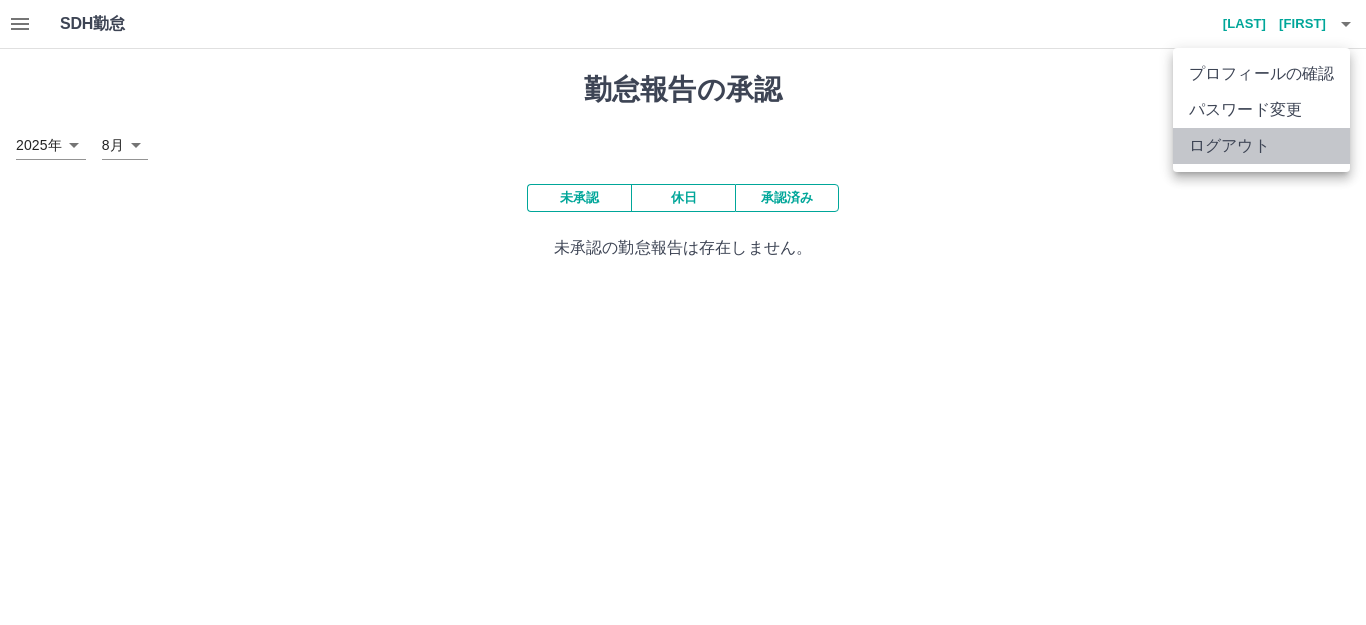 click on "ログアウト" at bounding box center [1261, 146] 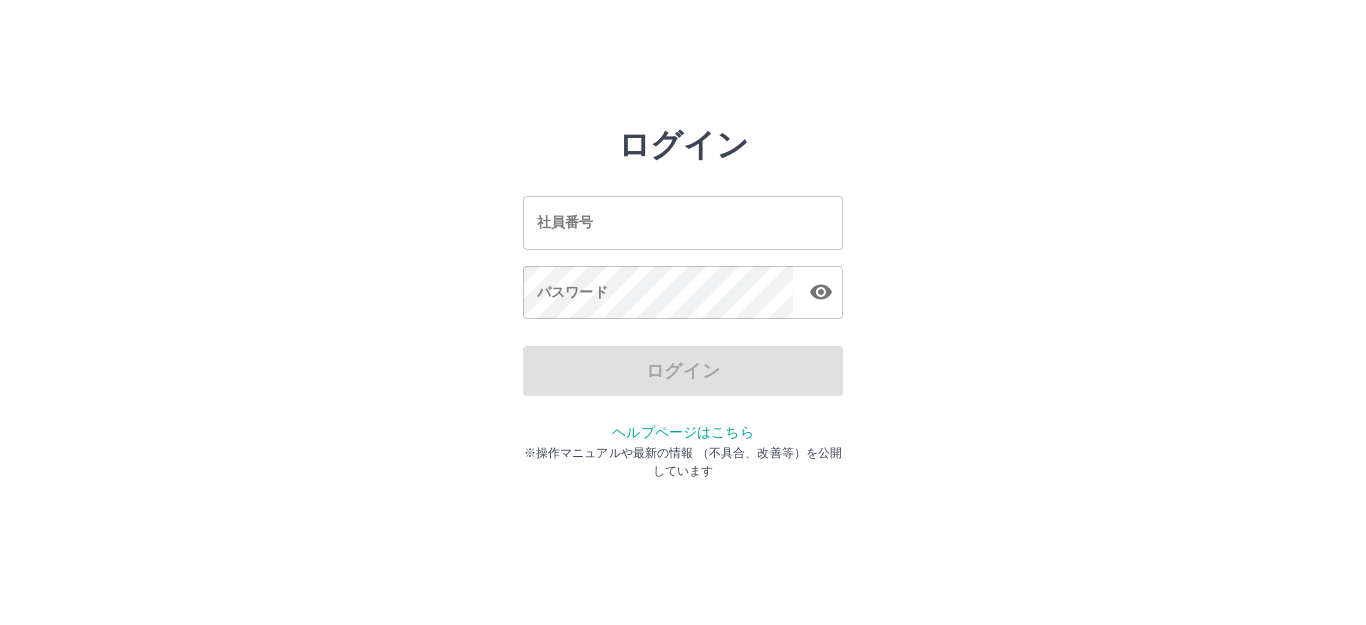 scroll, scrollTop: 0, scrollLeft: 0, axis: both 